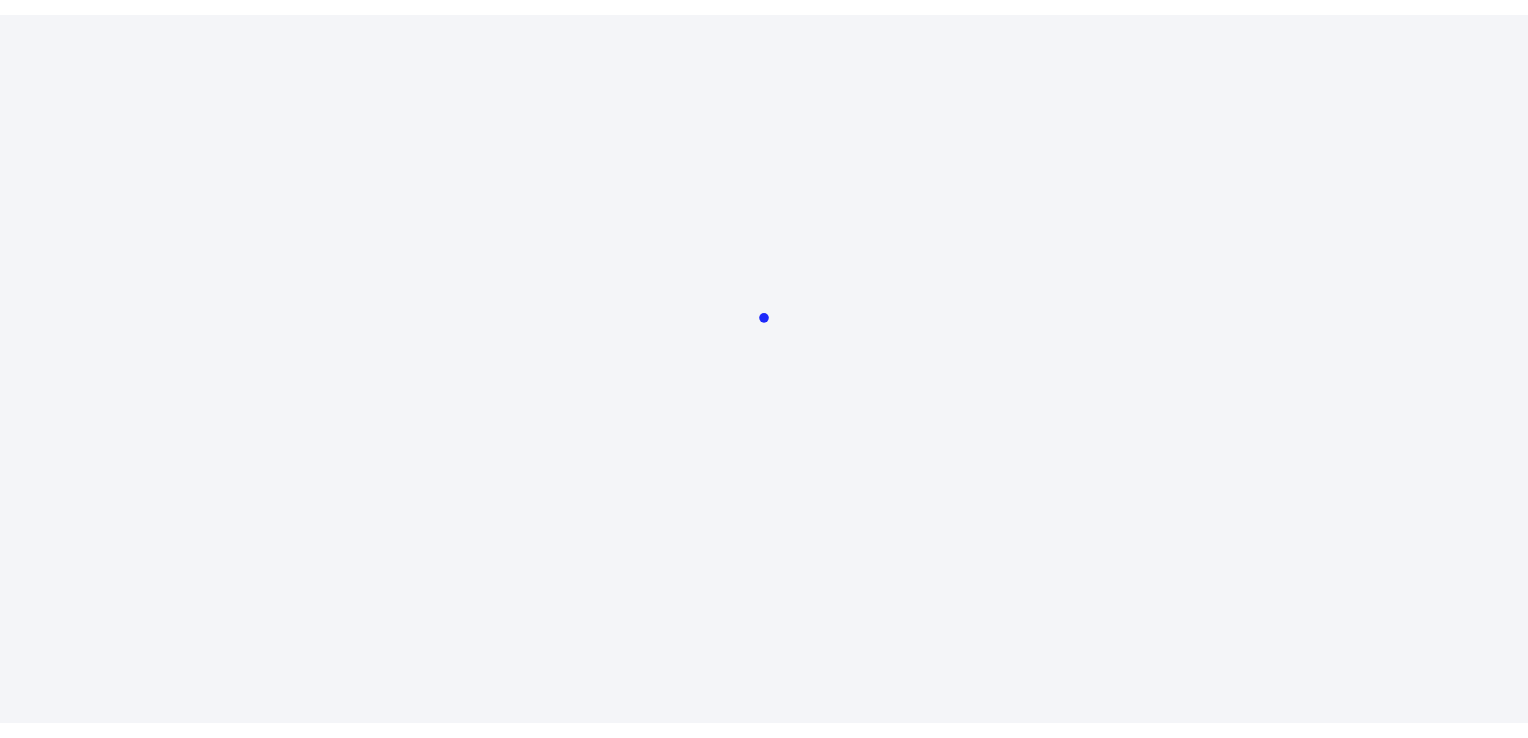 scroll, scrollTop: 0, scrollLeft: 0, axis: both 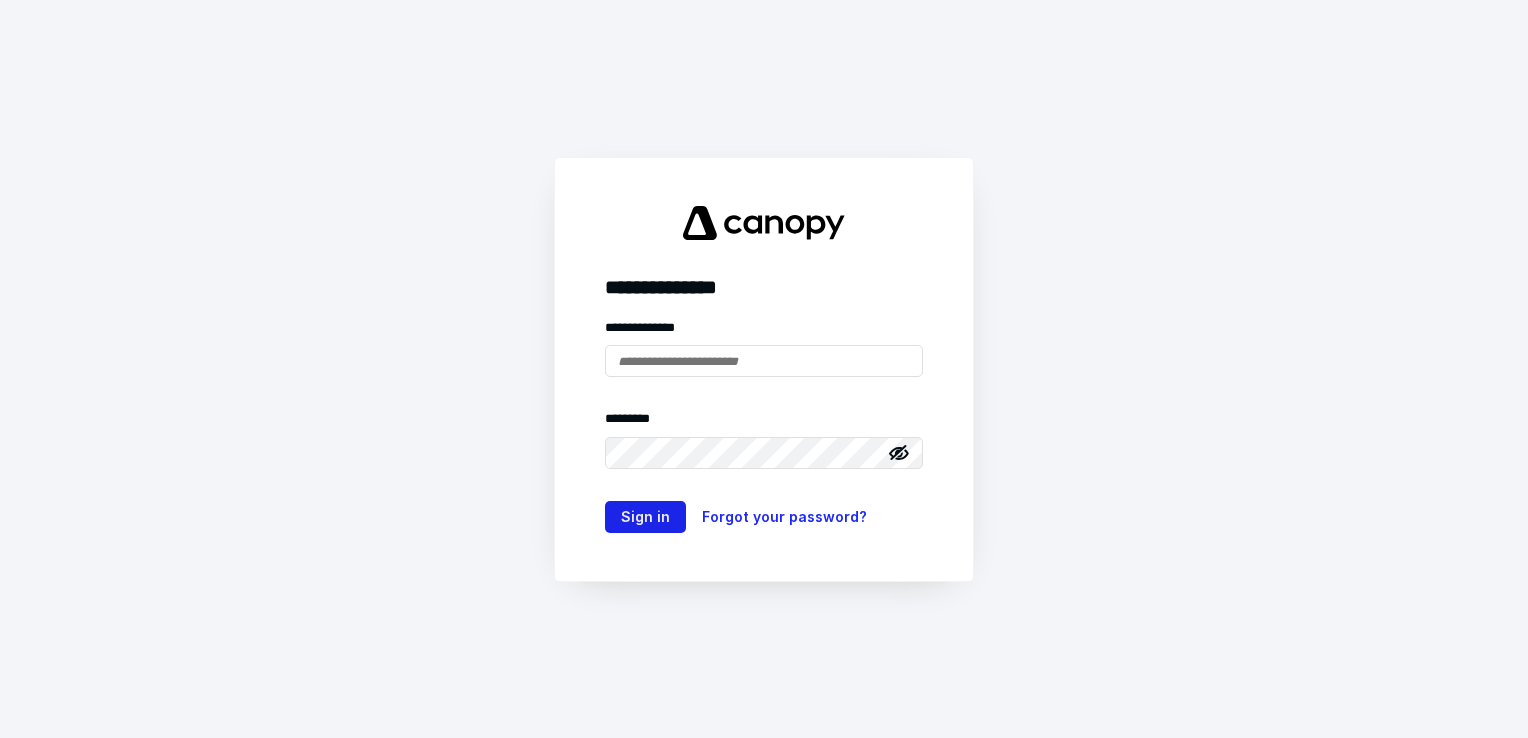 type on "**********" 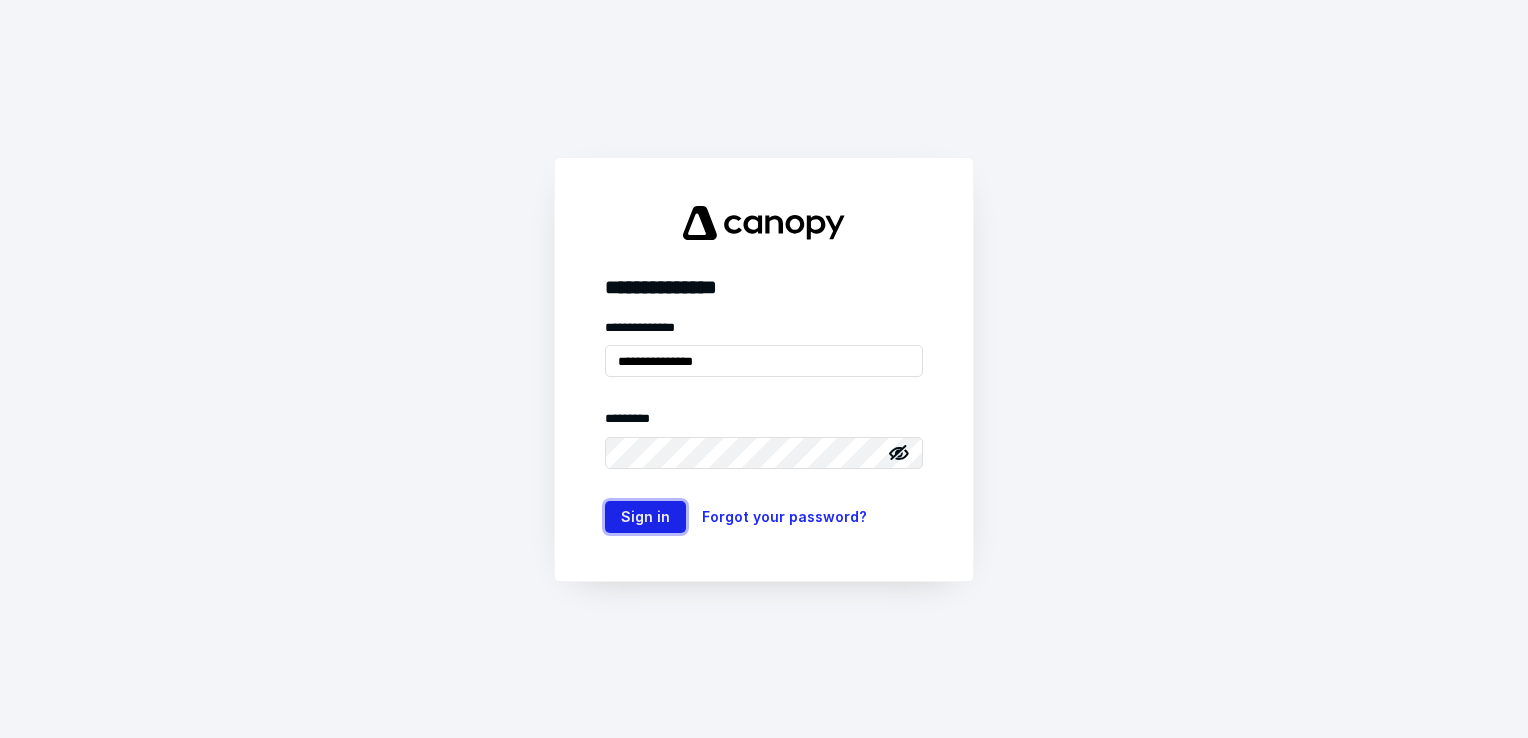 click on "Sign in" at bounding box center [645, 517] 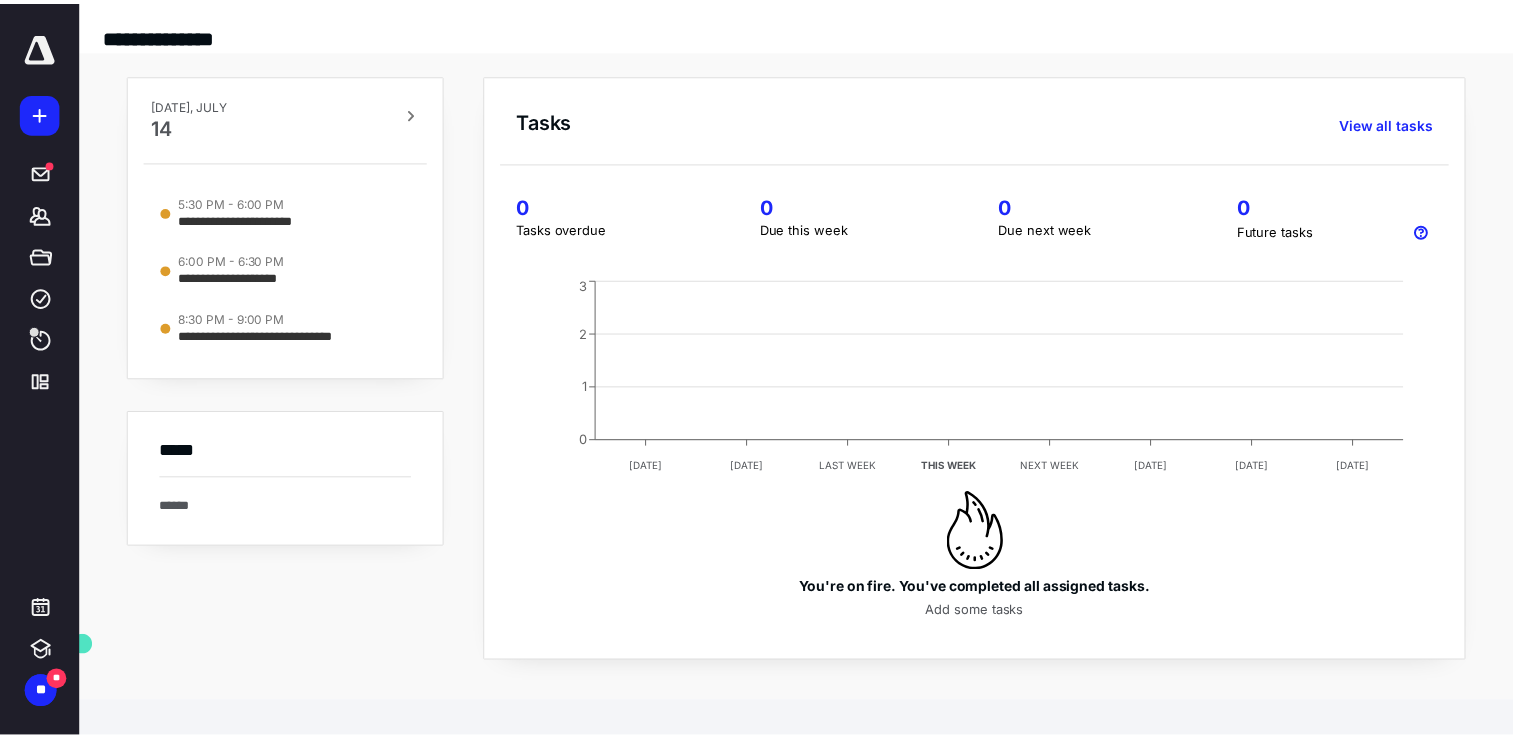 scroll, scrollTop: 0, scrollLeft: 0, axis: both 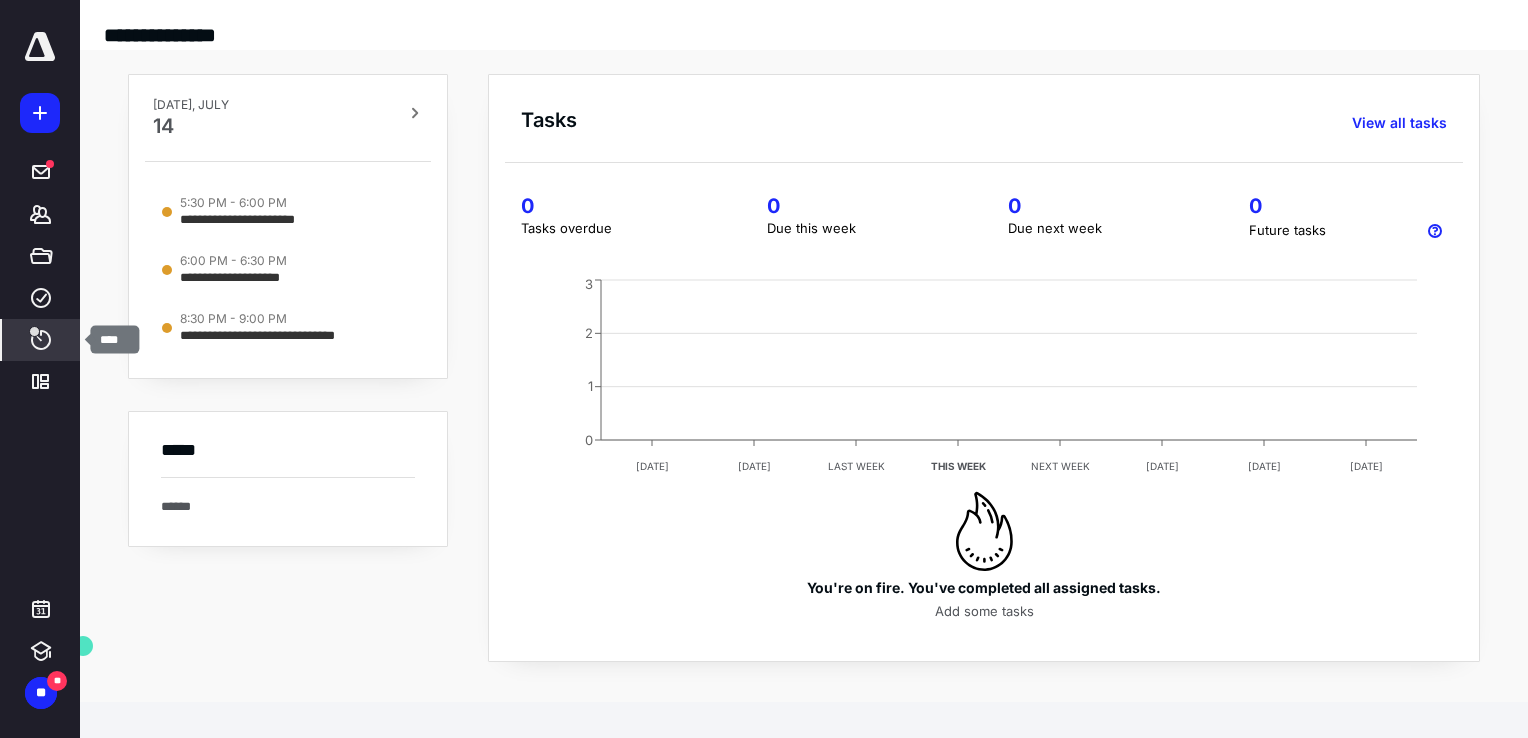 click 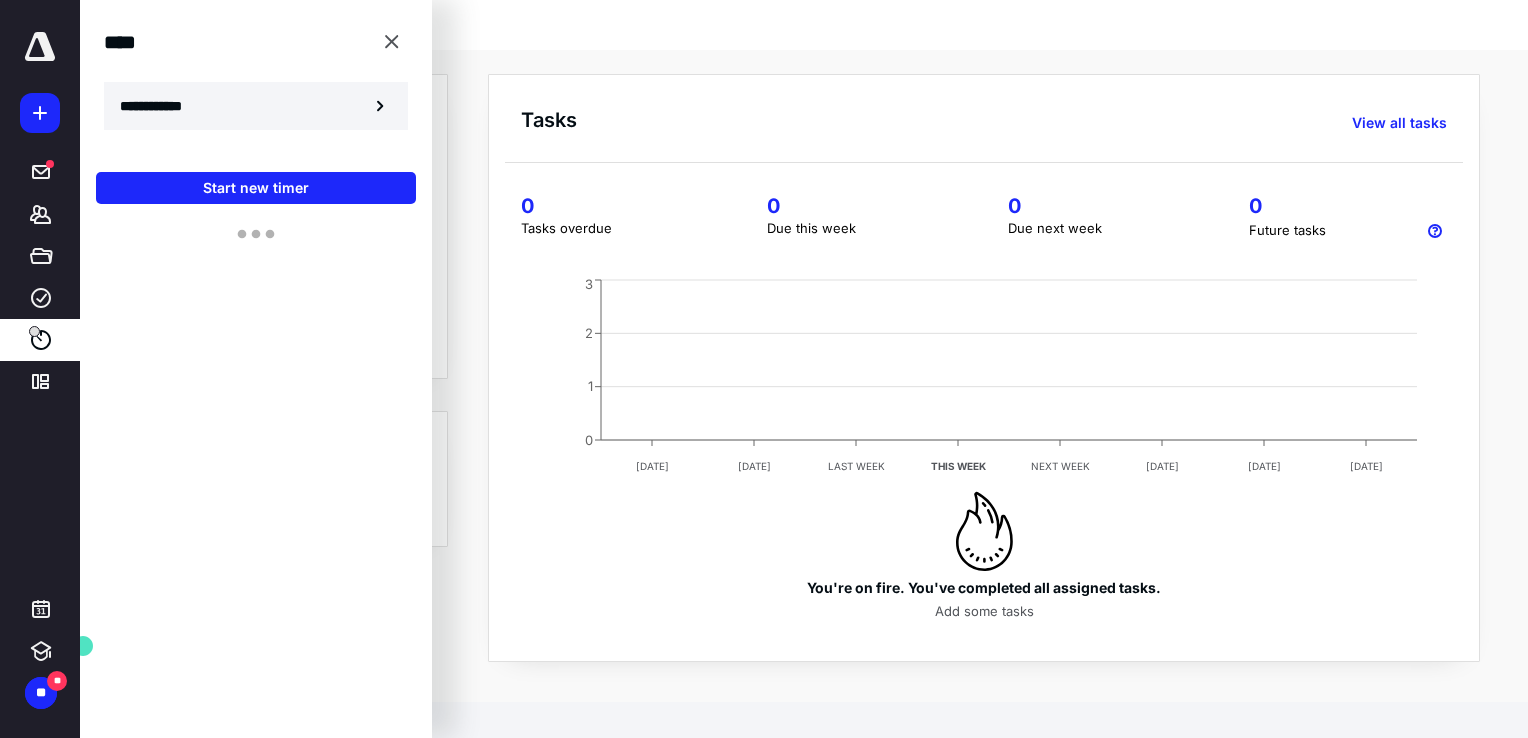 click on "**********" at bounding box center [256, 106] 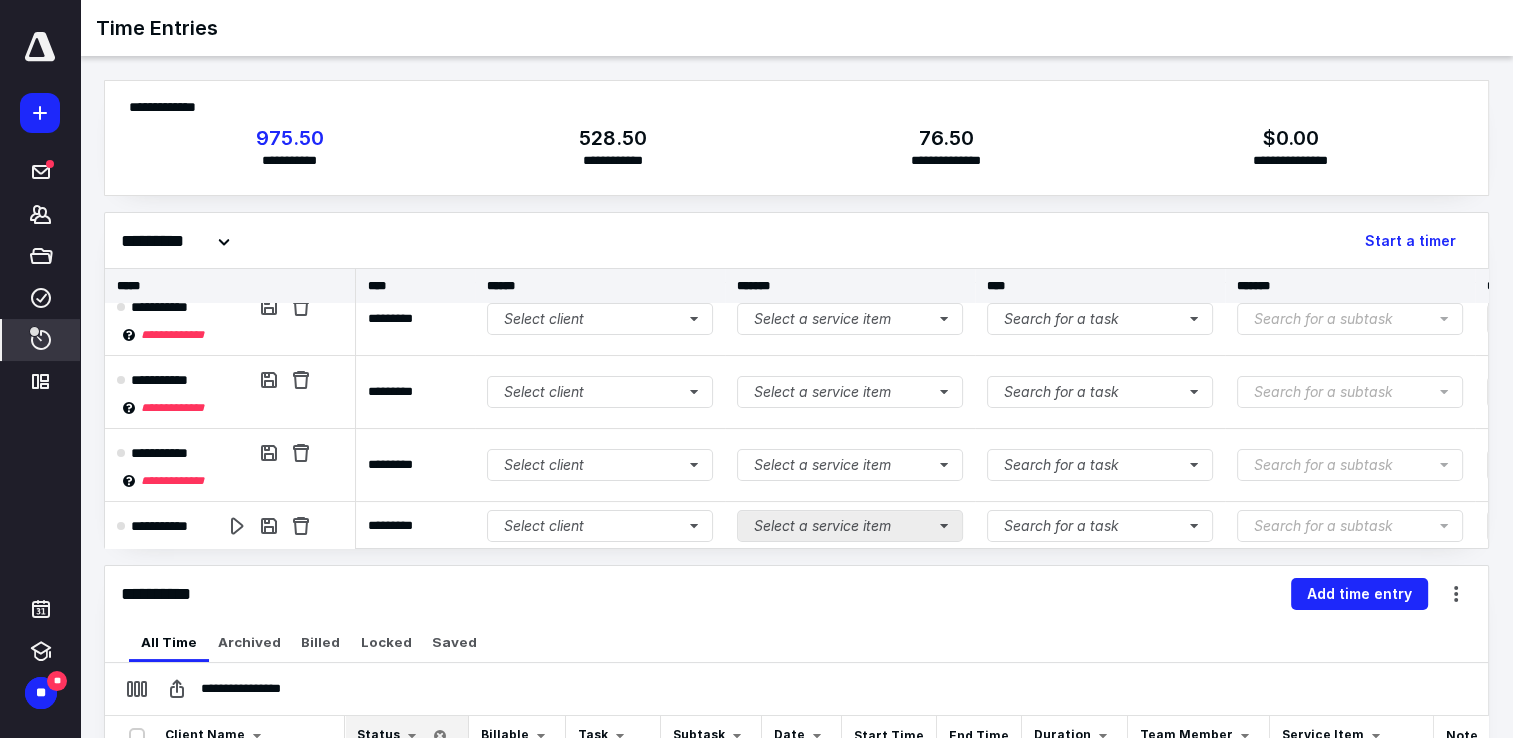 scroll, scrollTop: 37, scrollLeft: 0, axis: vertical 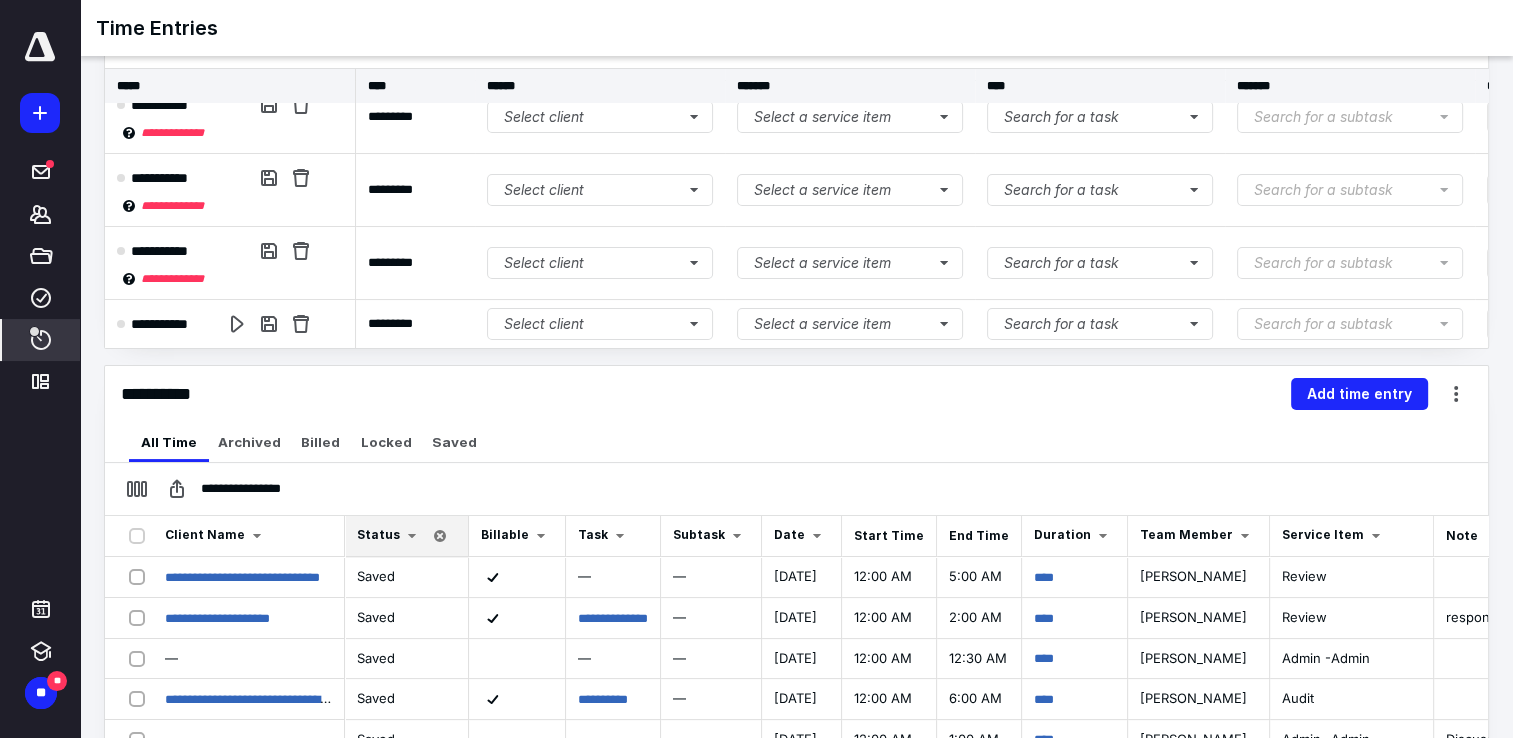 click on "All Time Archived Billed Locked Saved" at bounding box center (796, 442) 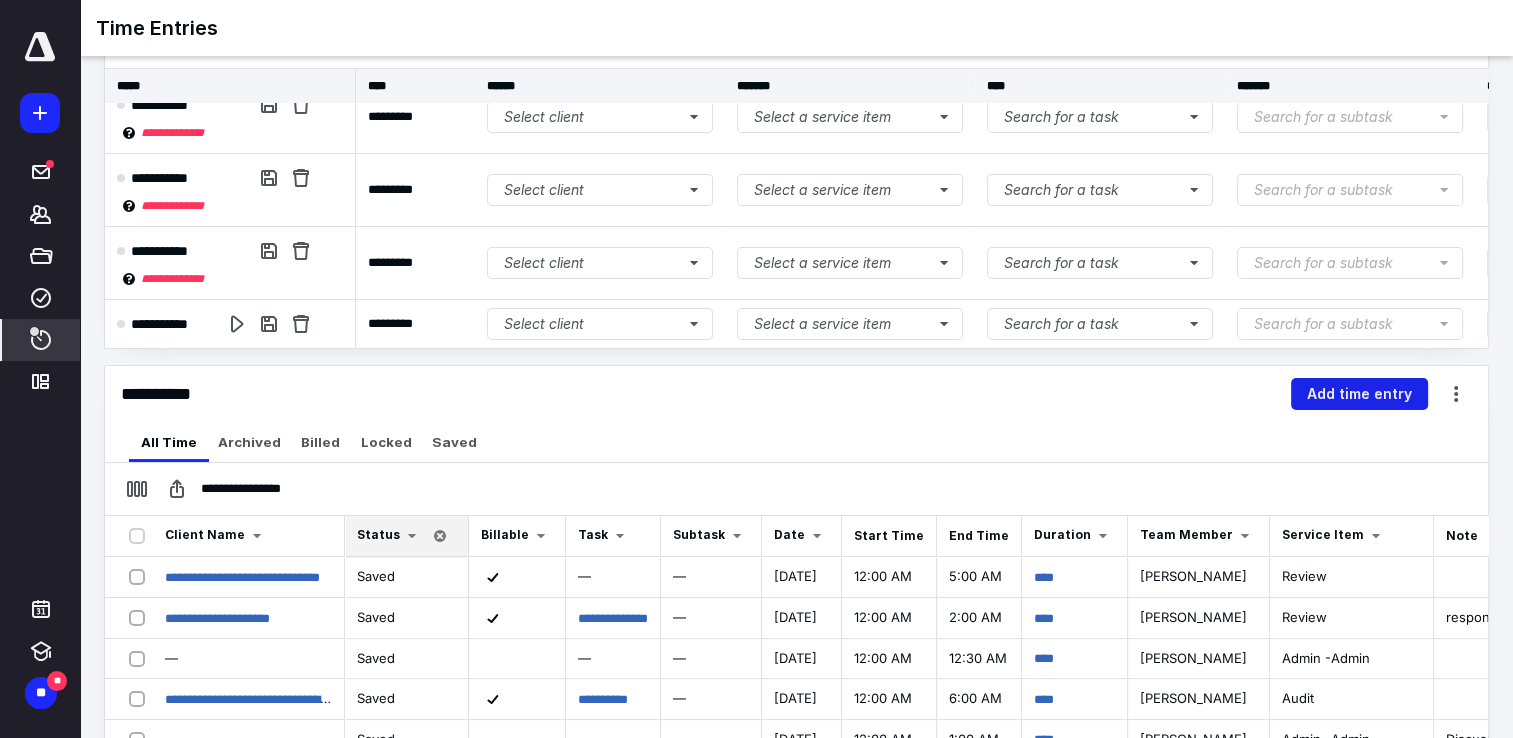 click on "Add time entry" at bounding box center [1359, 394] 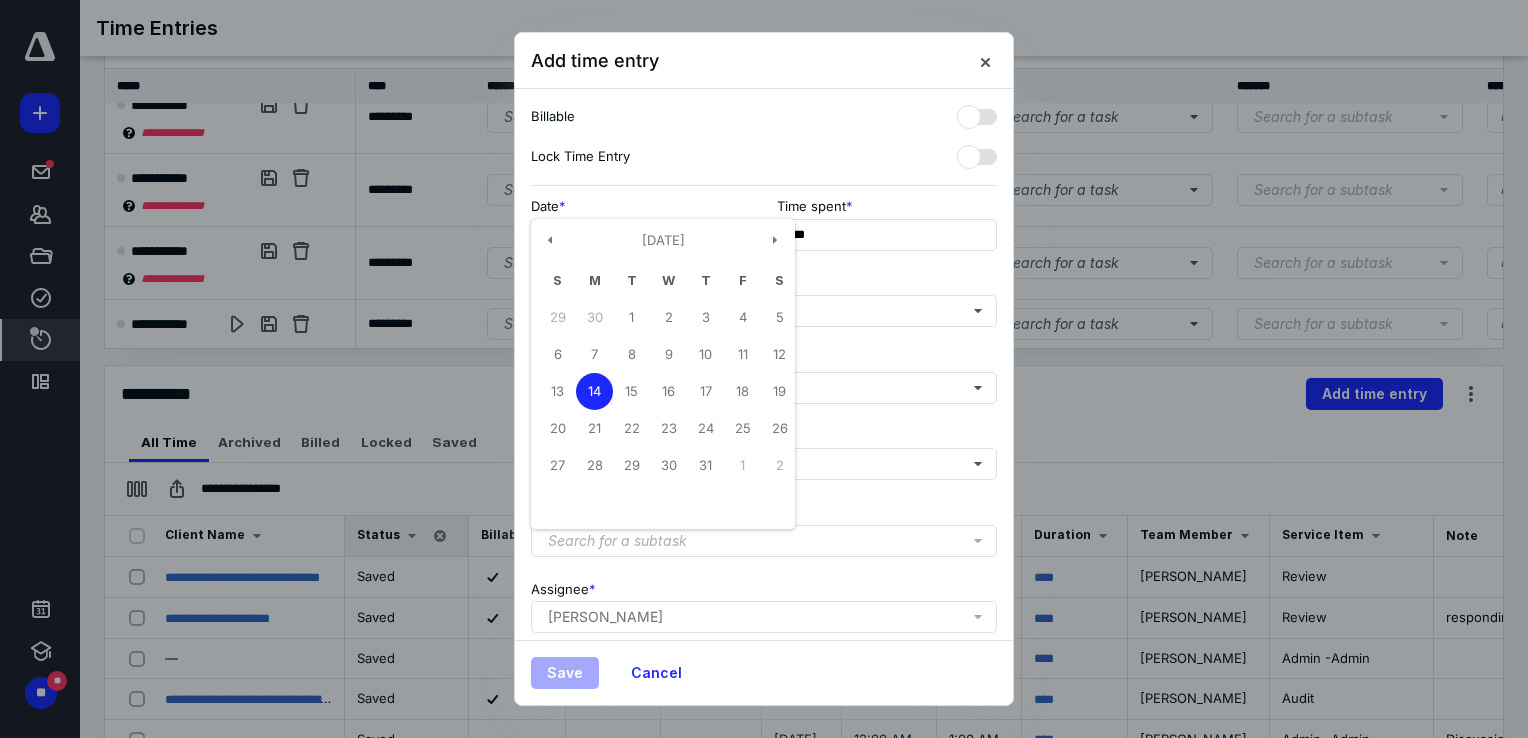 click on "**********" at bounding box center [641, 235] 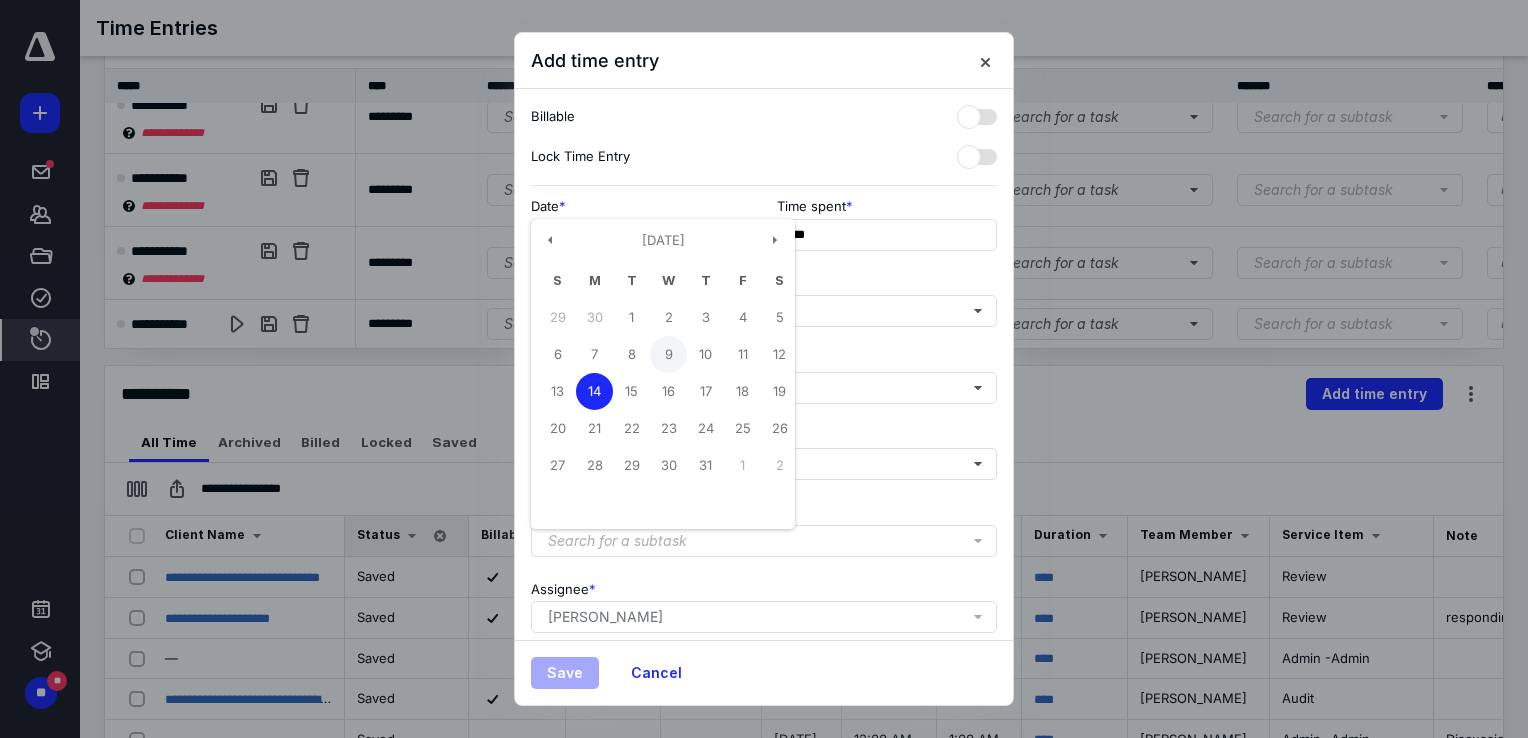click on "9" at bounding box center (668, 354) 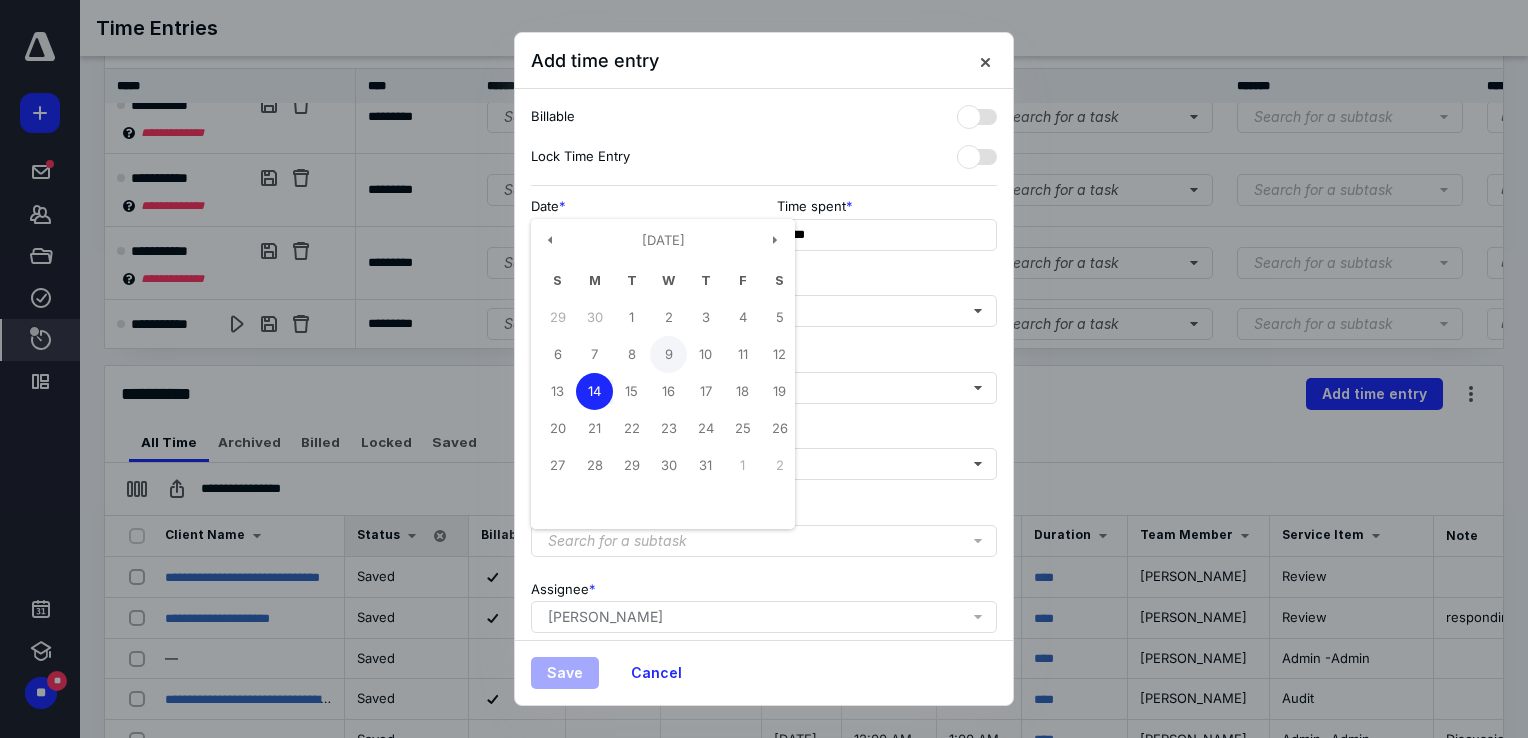 type on "**********" 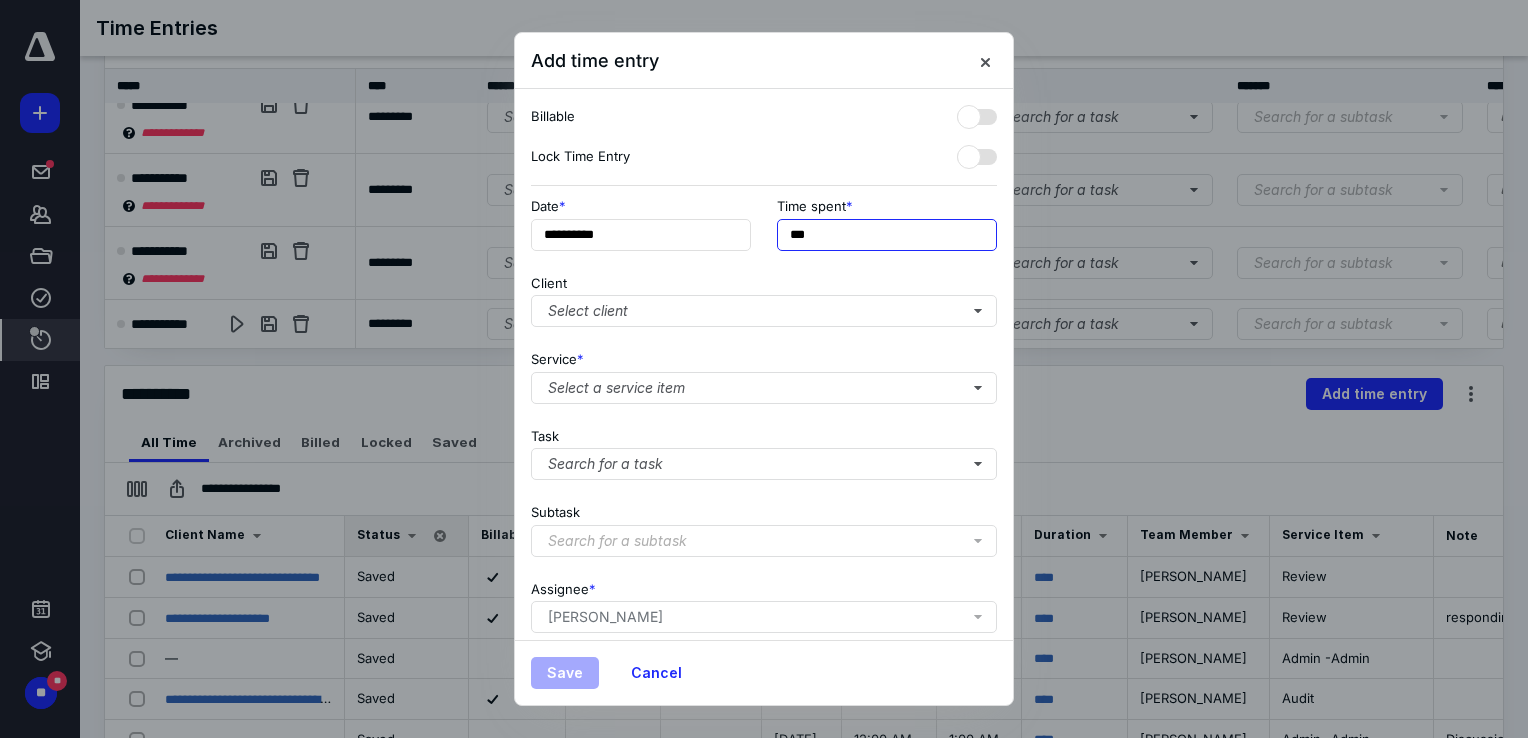 click on "***" at bounding box center [887, 235] 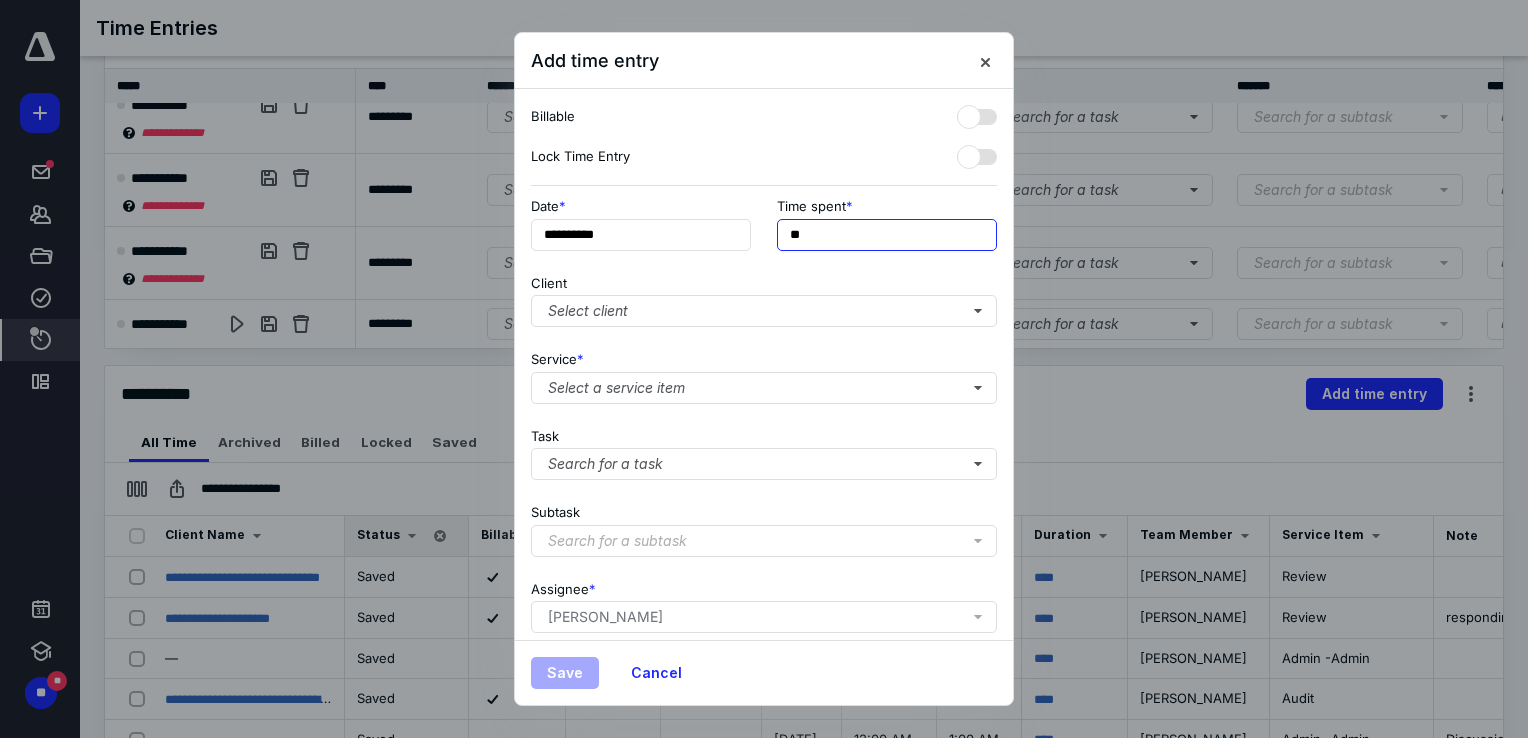 type on "*" 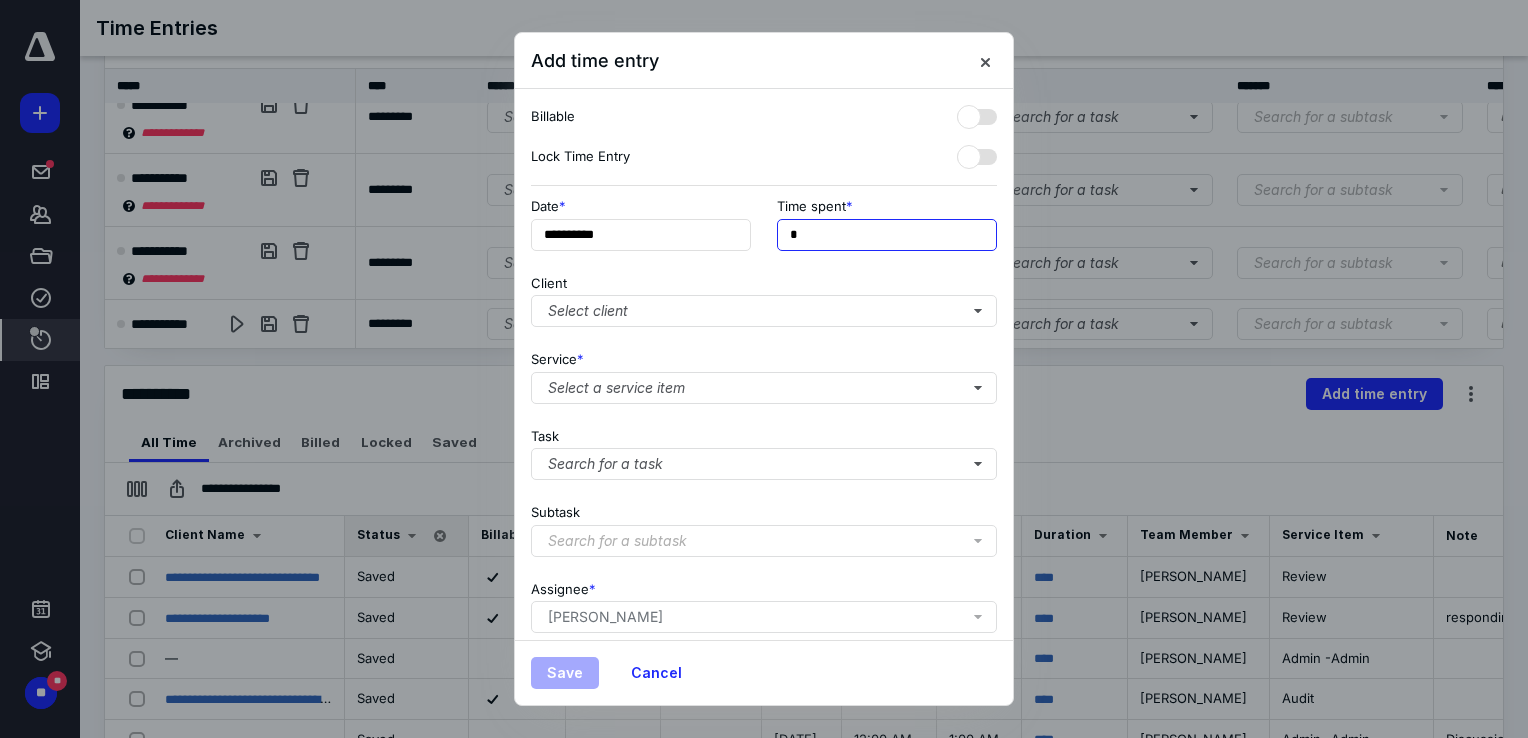 type on "**" 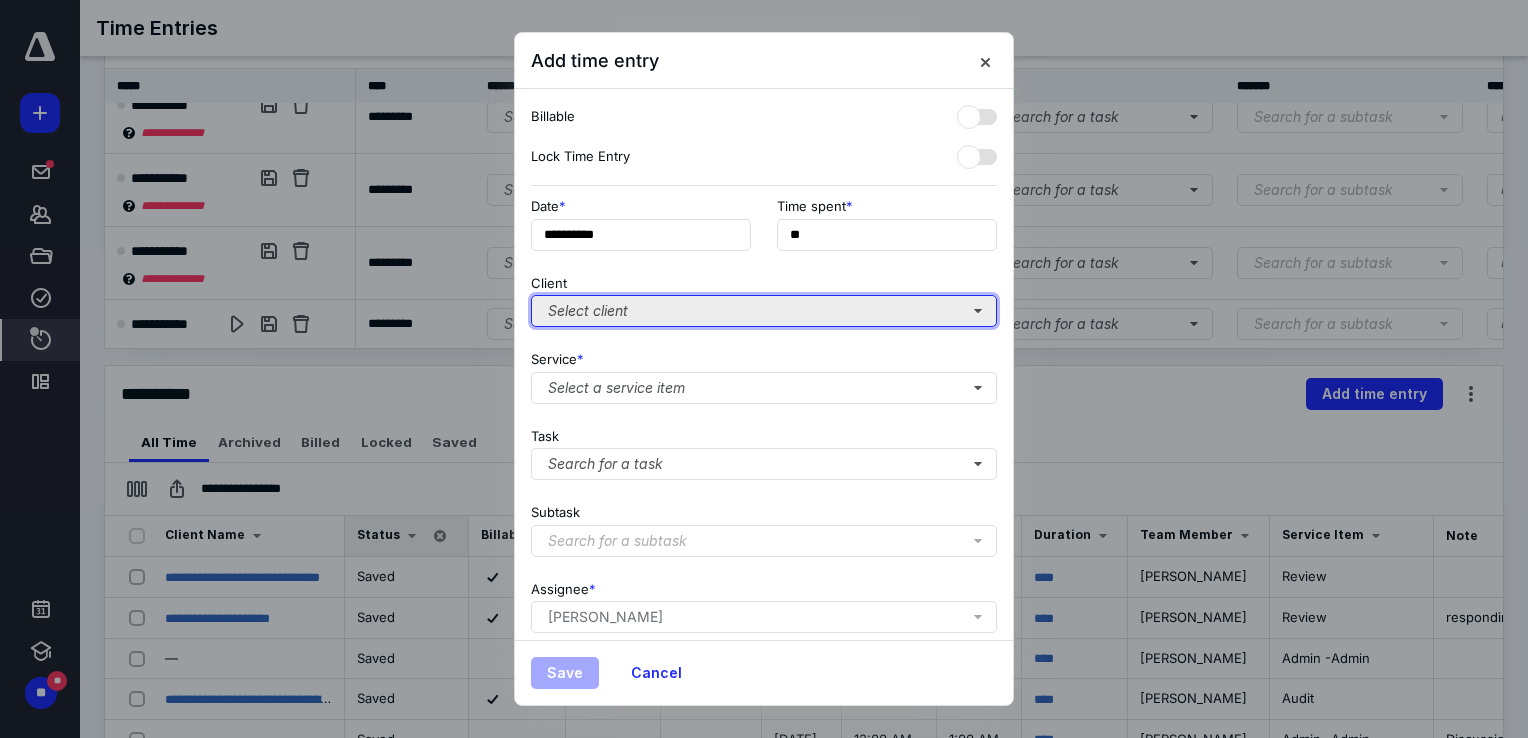 click on "Select client" at bounding box center (764, 311) 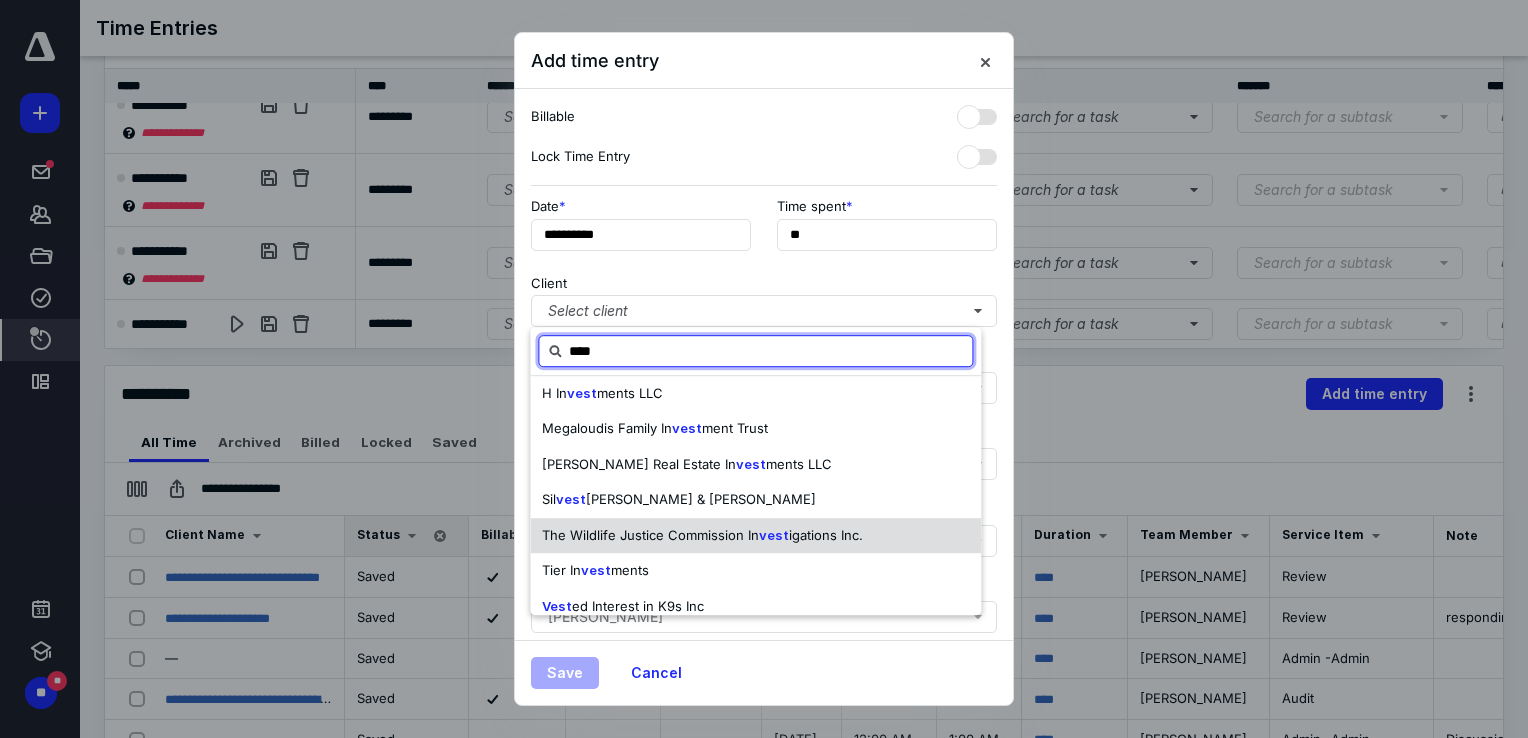 scroll, scrollTop: 0, scrollLeft: 0, axis: both 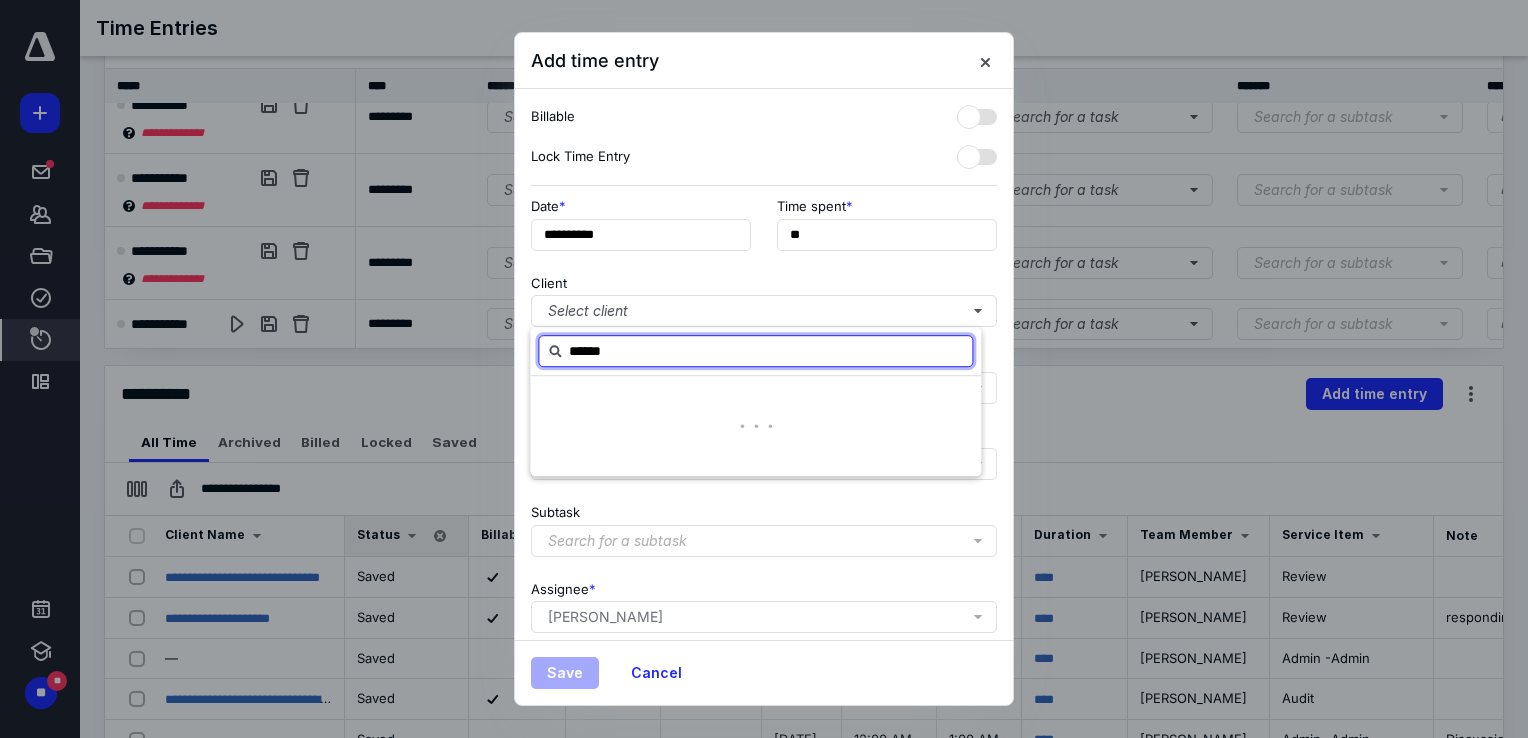 type on "******" 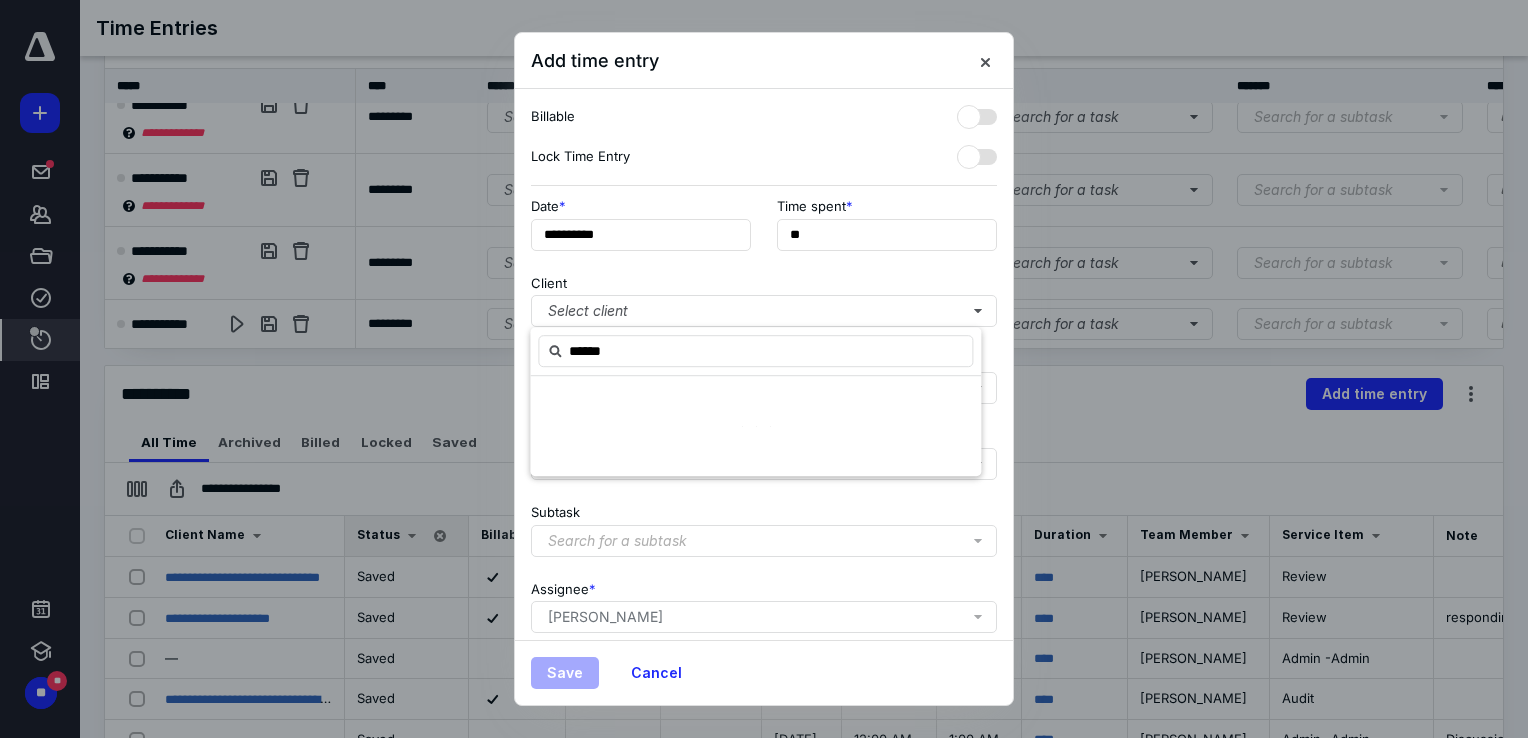click at bounding box center [755, 426] 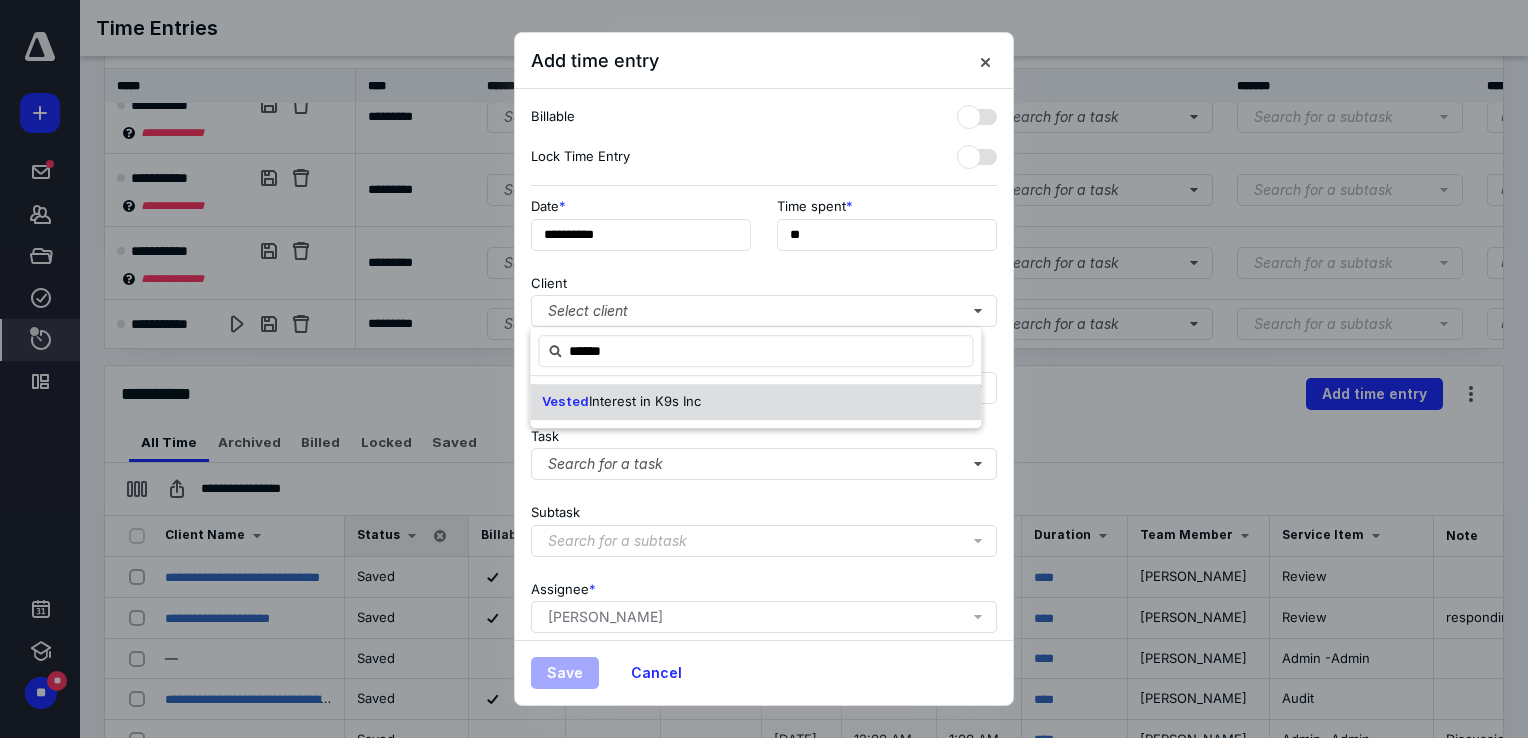 click on "Interest in K9s Inc" at bounding box center [645, 401] 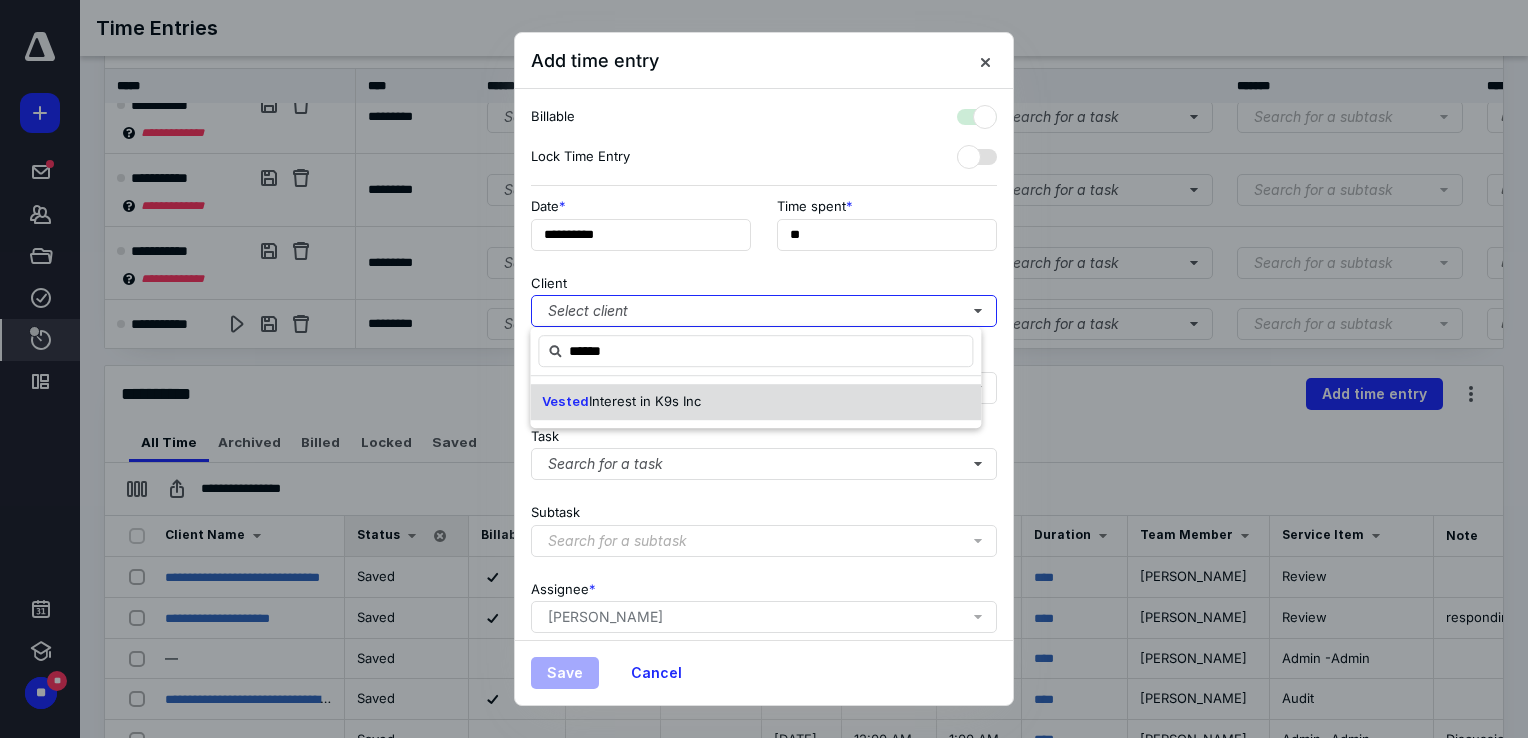 checkbox on "true" 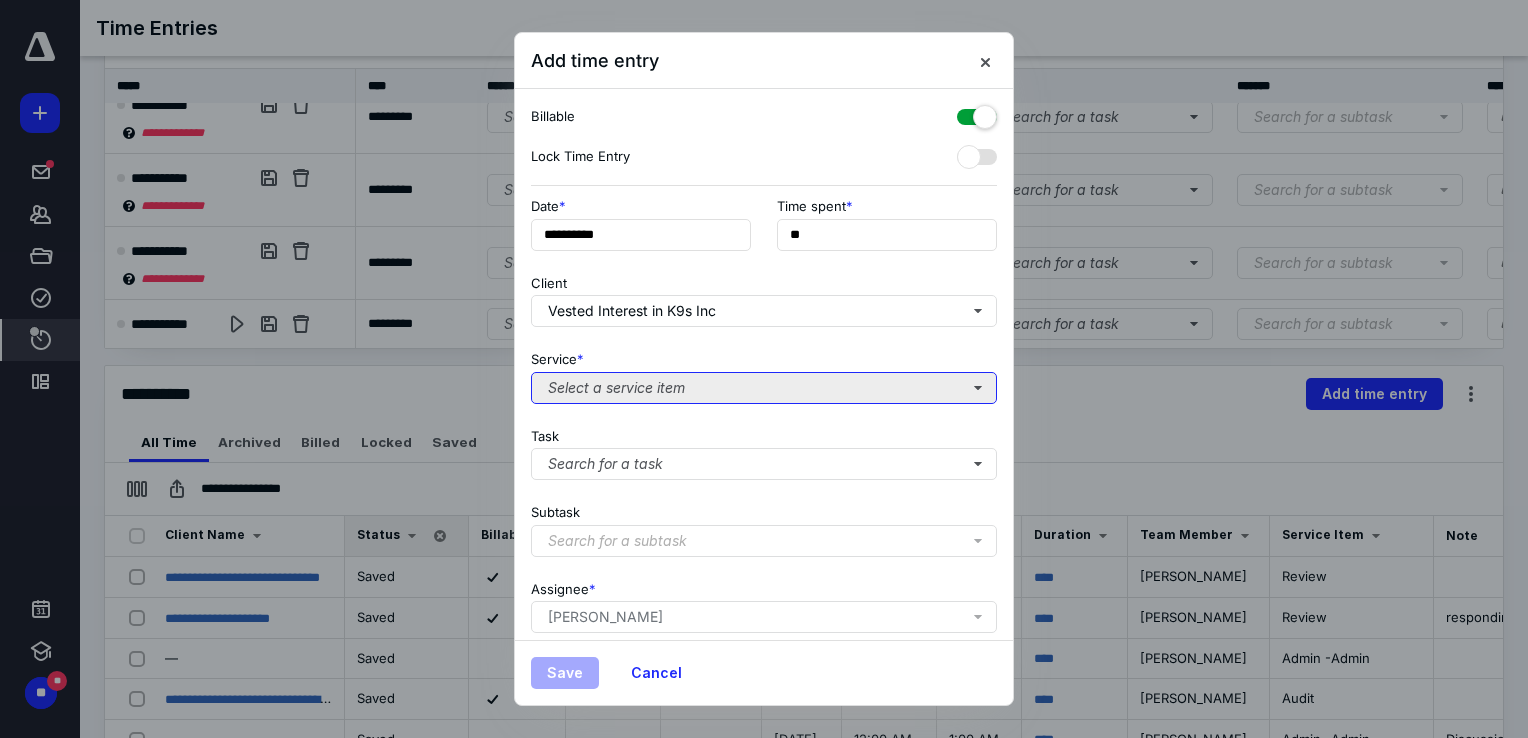 click on "Select a service item" at bounding box center [764, 388] 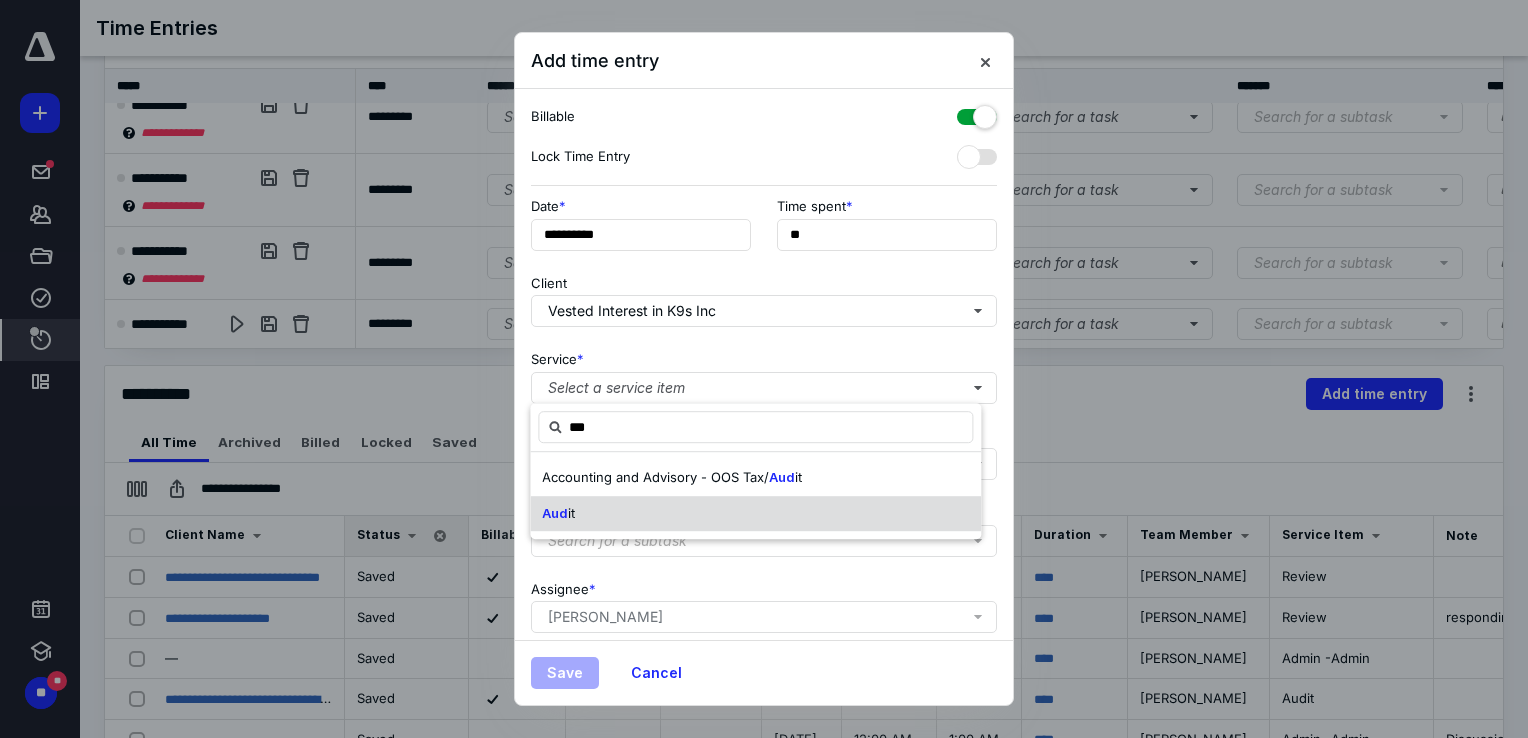 click on "Aud it" at bounding box center [755, 514] 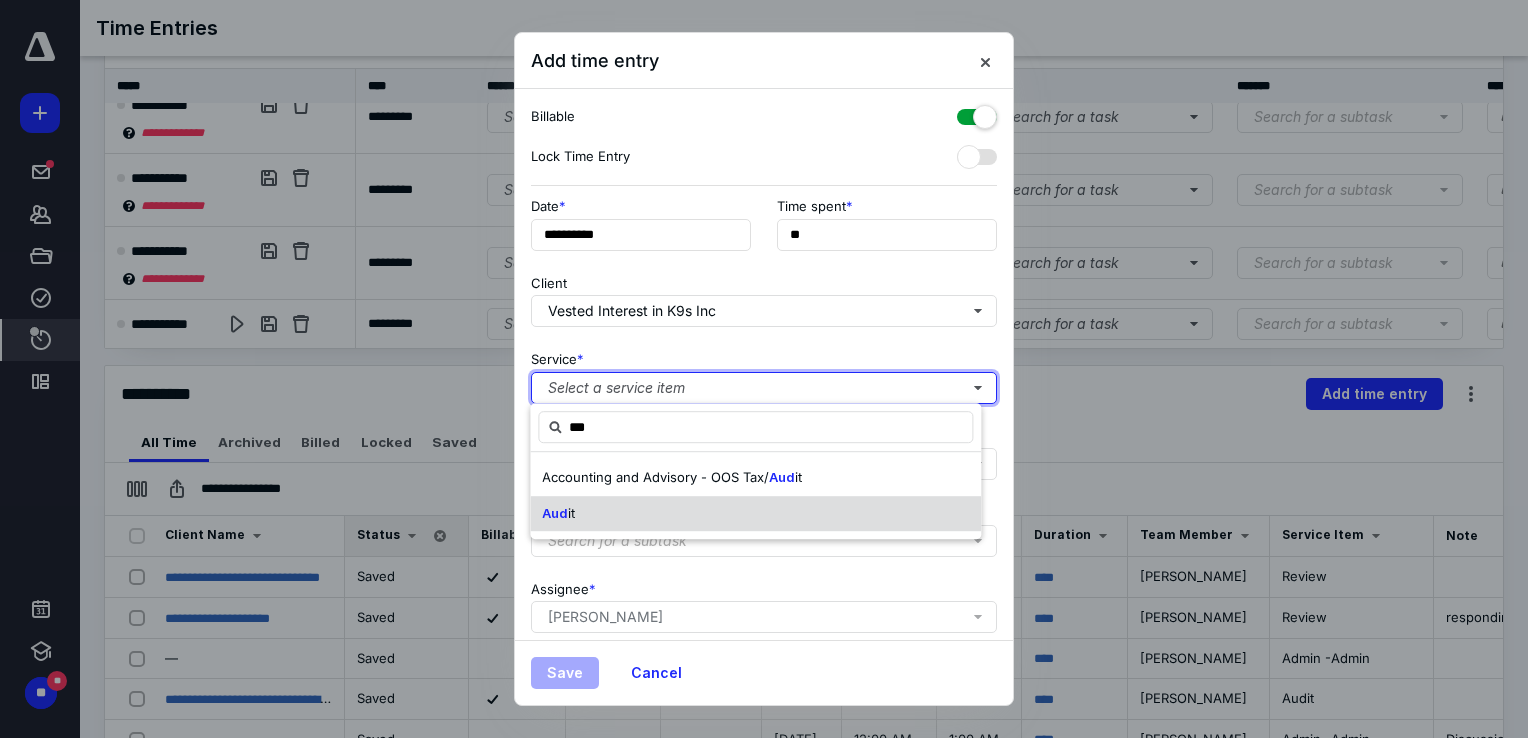 type 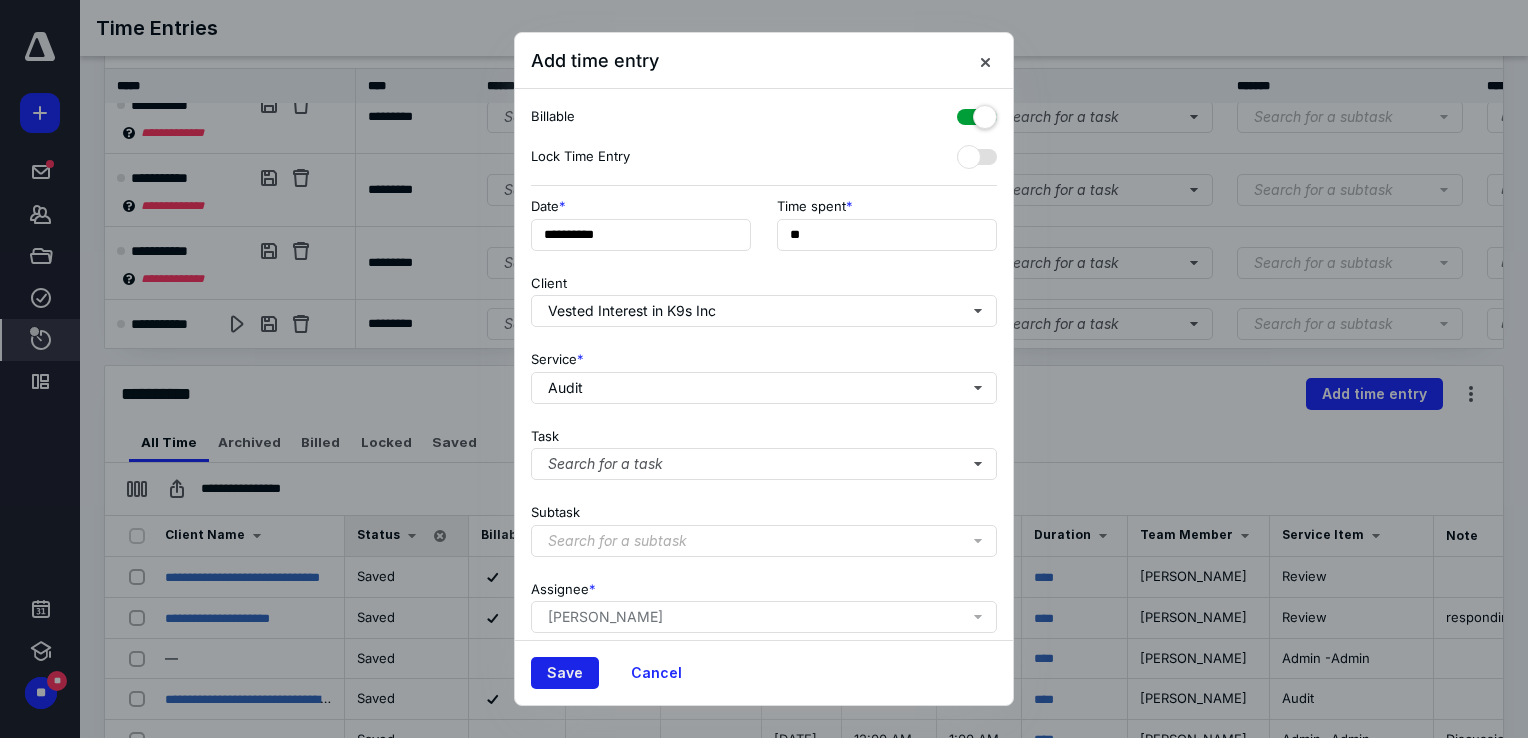 click on "Save" at bounding box center [565, 673] 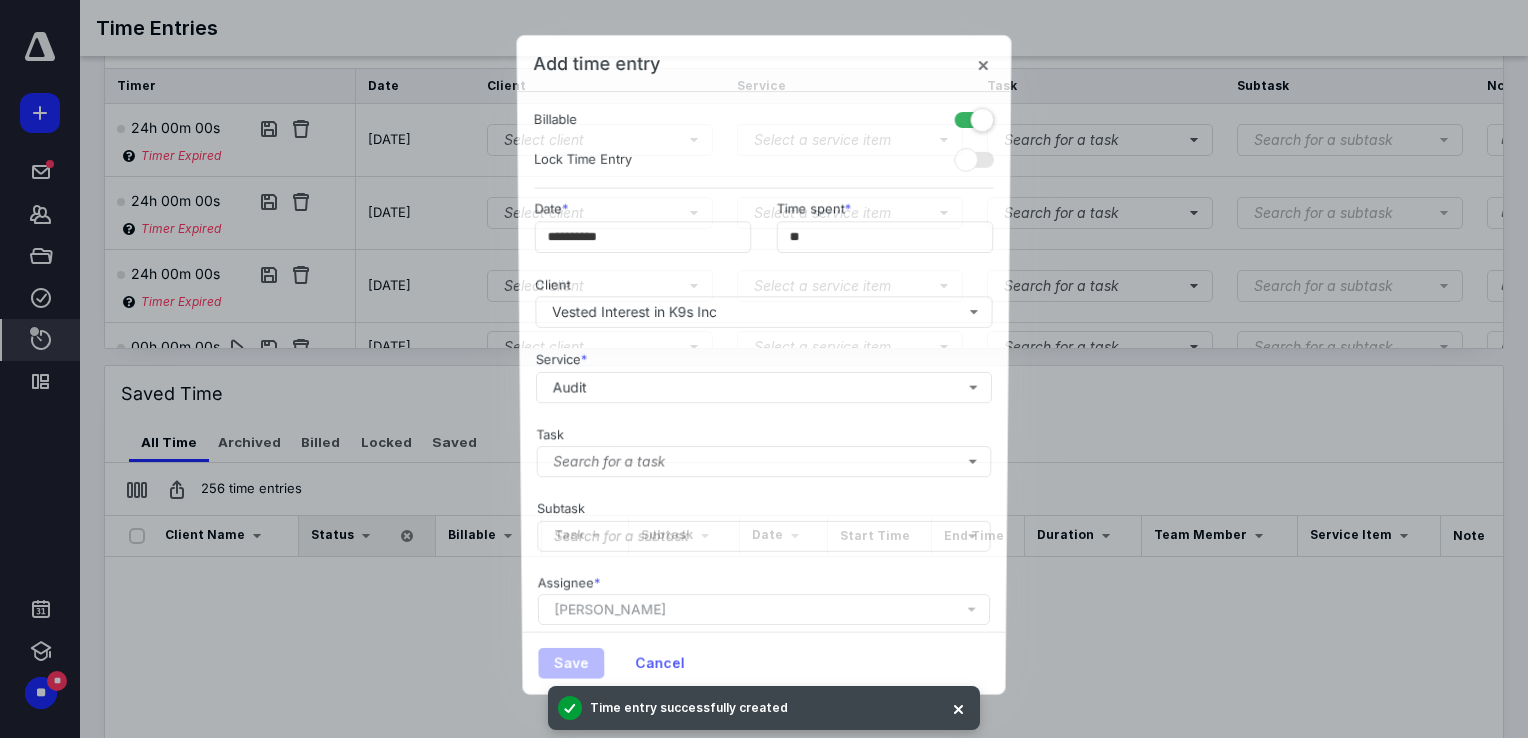 scroll, scrollTop: 37, scrollLeft: 0, axis: vertical 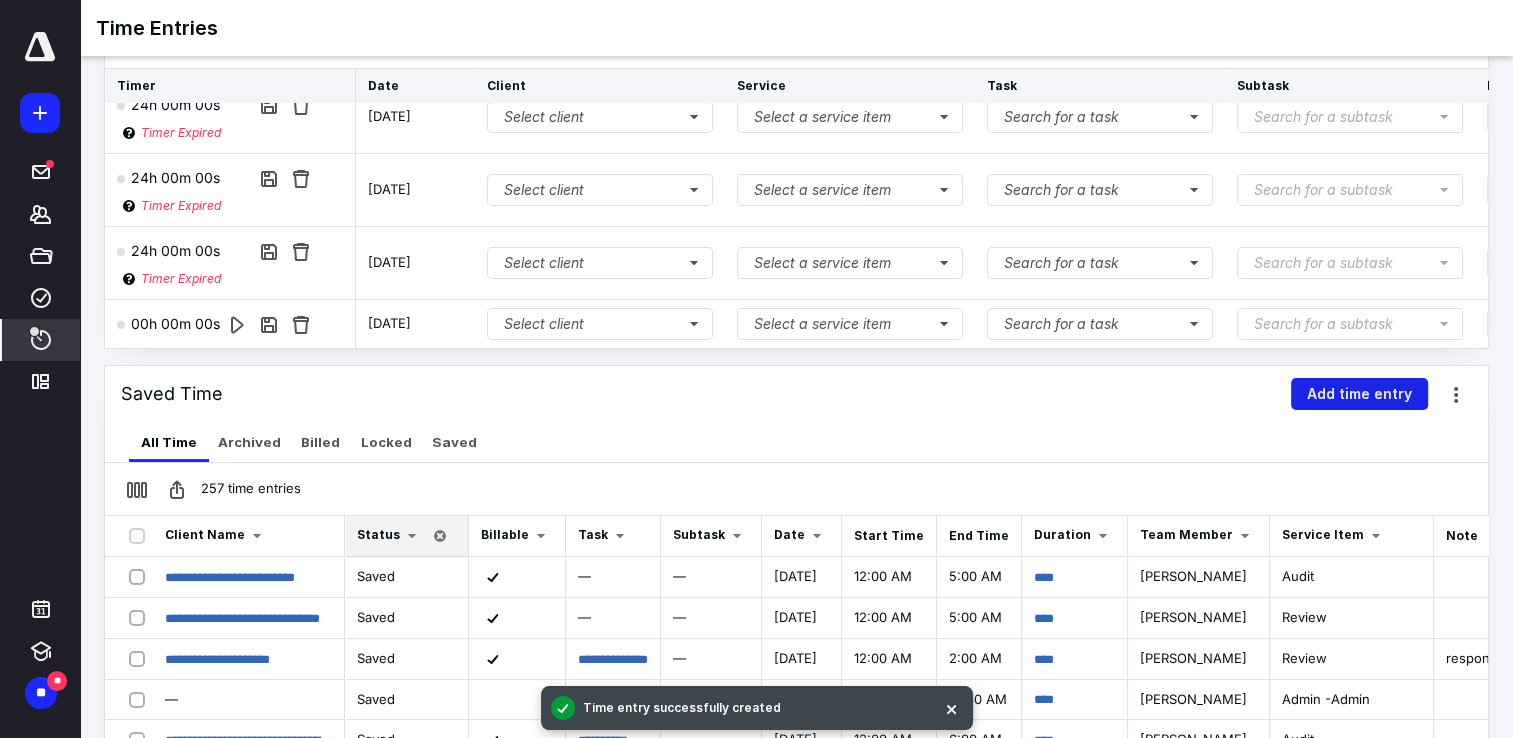 click on "Add time entry" at bounding box center (1359, 394) 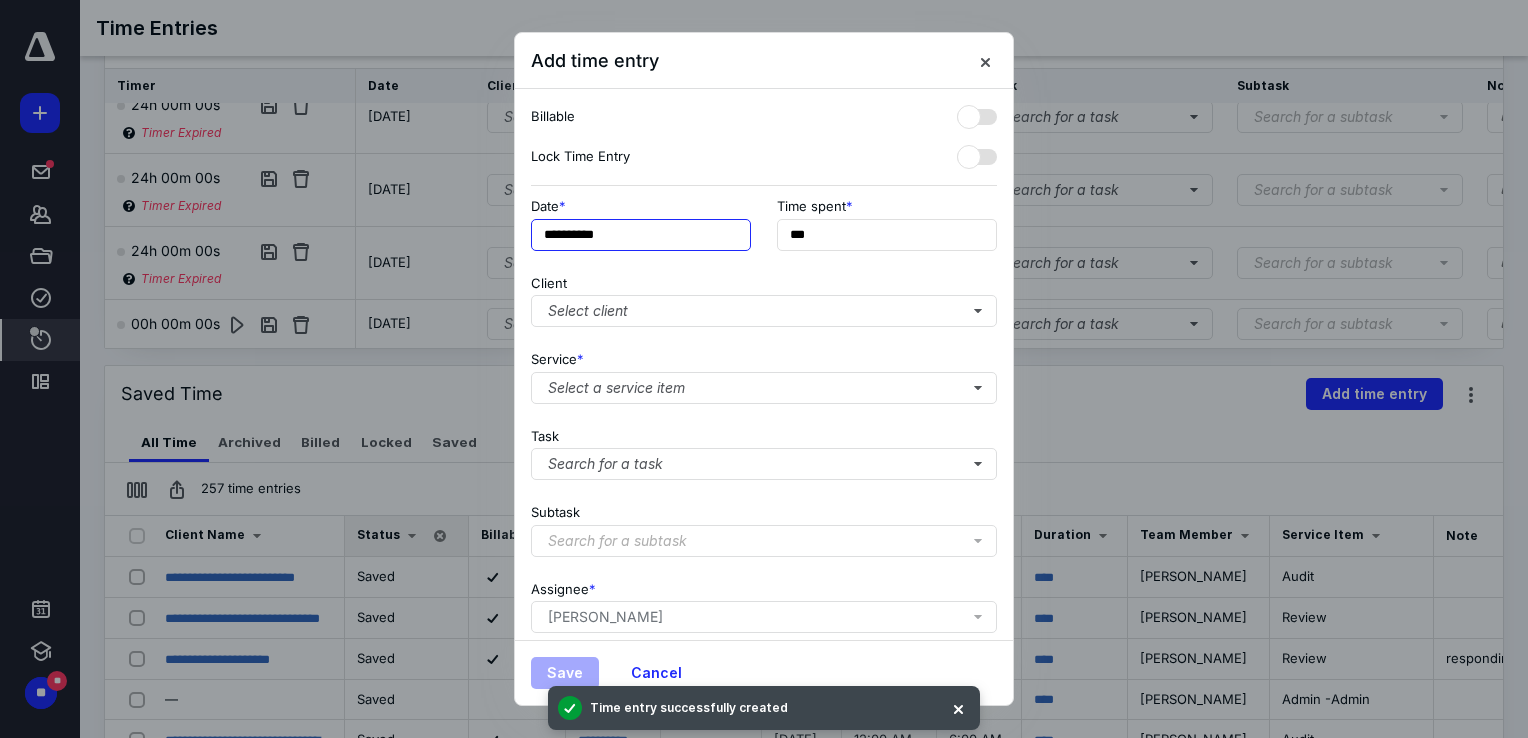 click on "**********" at bounding box center [641, 235] 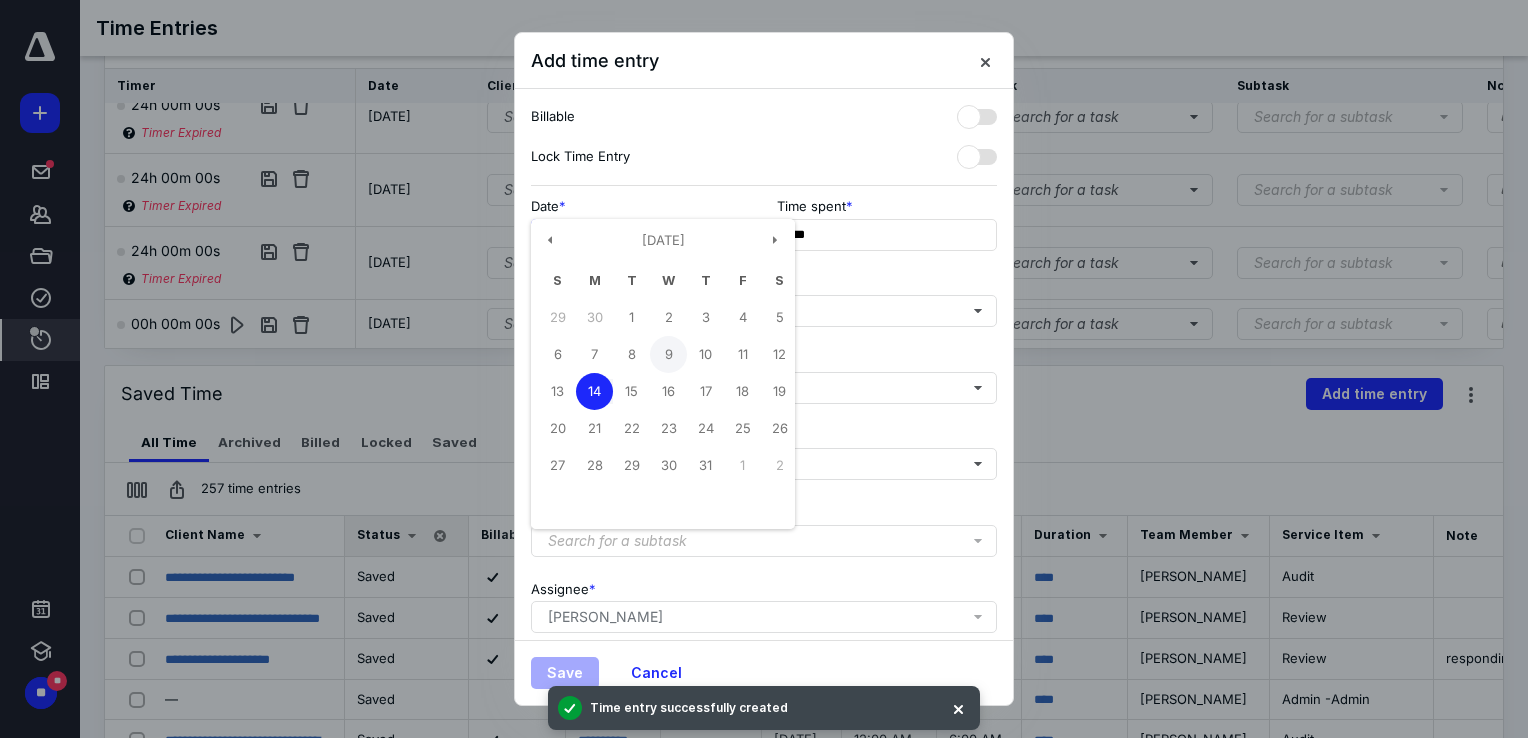 click on "9" at bounding box center (668, 354) 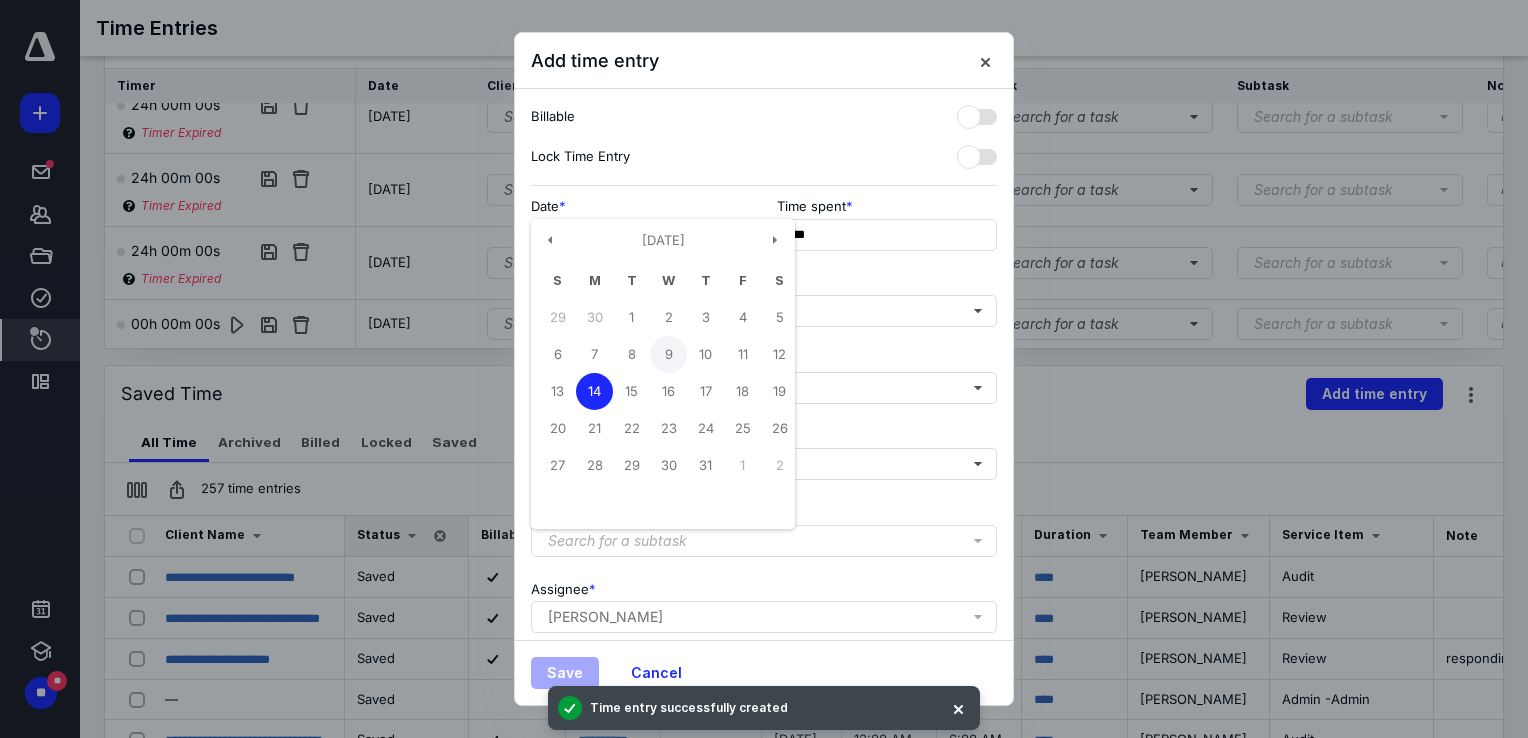 type on "**********" 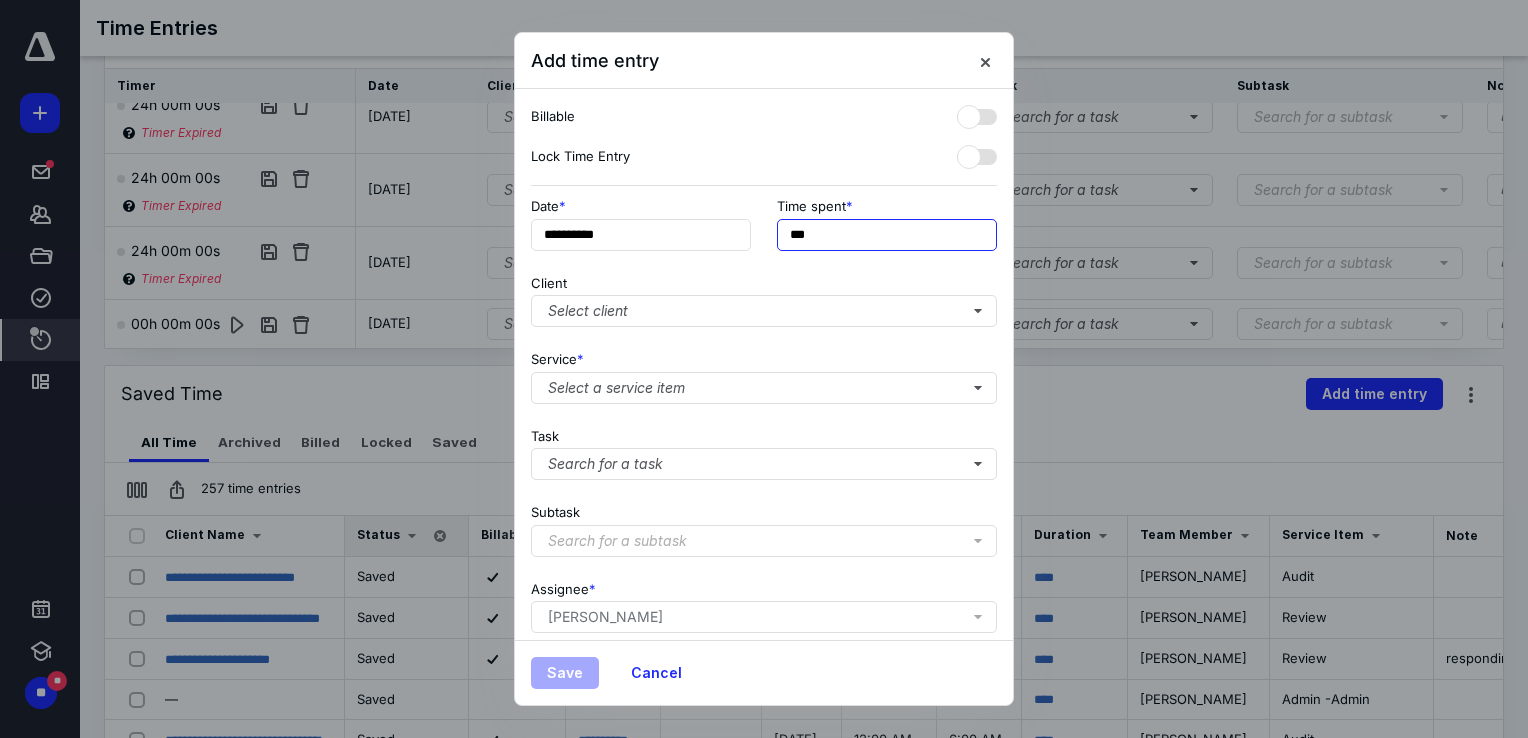 click on "***" at bounding box center [887, 235] 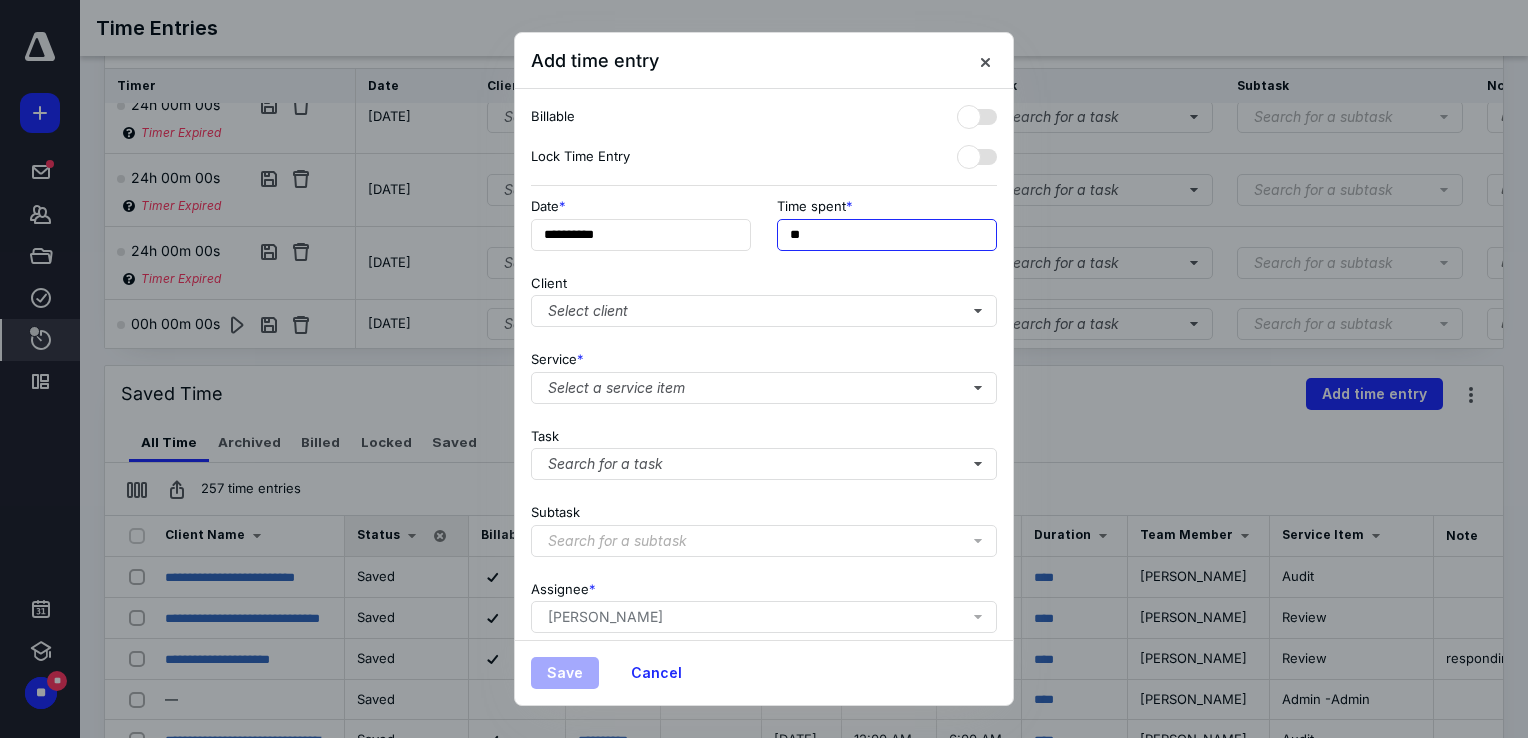 type on "*" 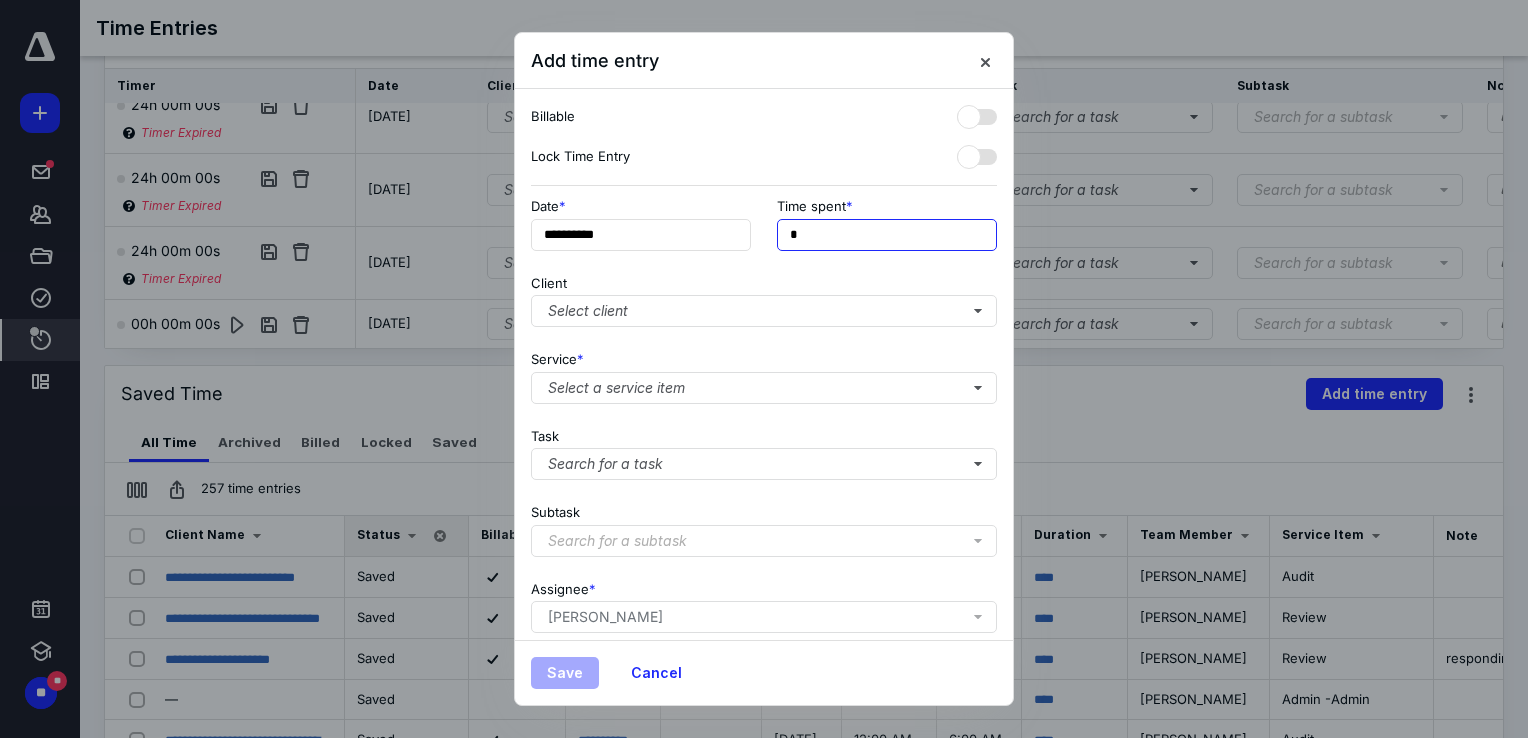 type on "**" 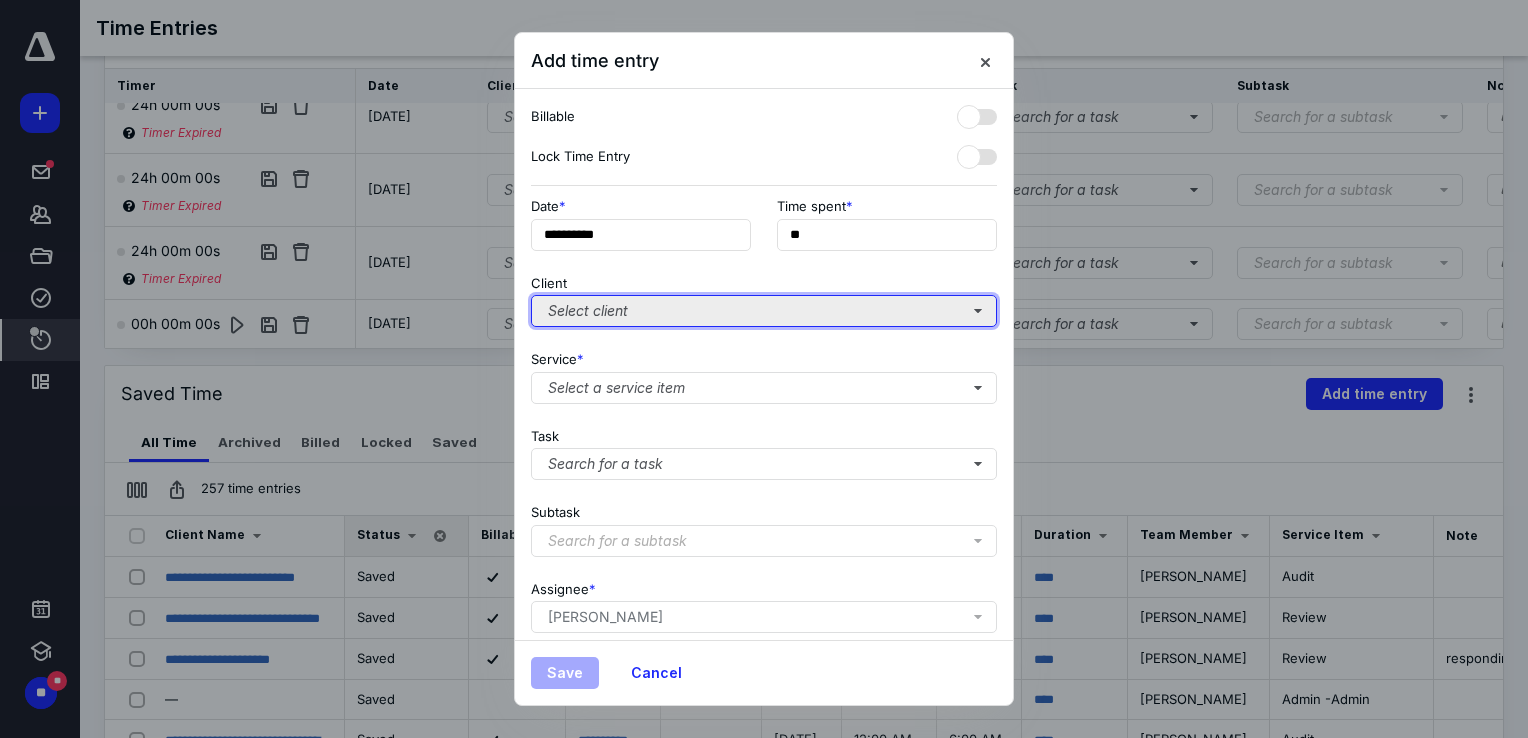 click on "Select client" at bounding box center [764, 311] 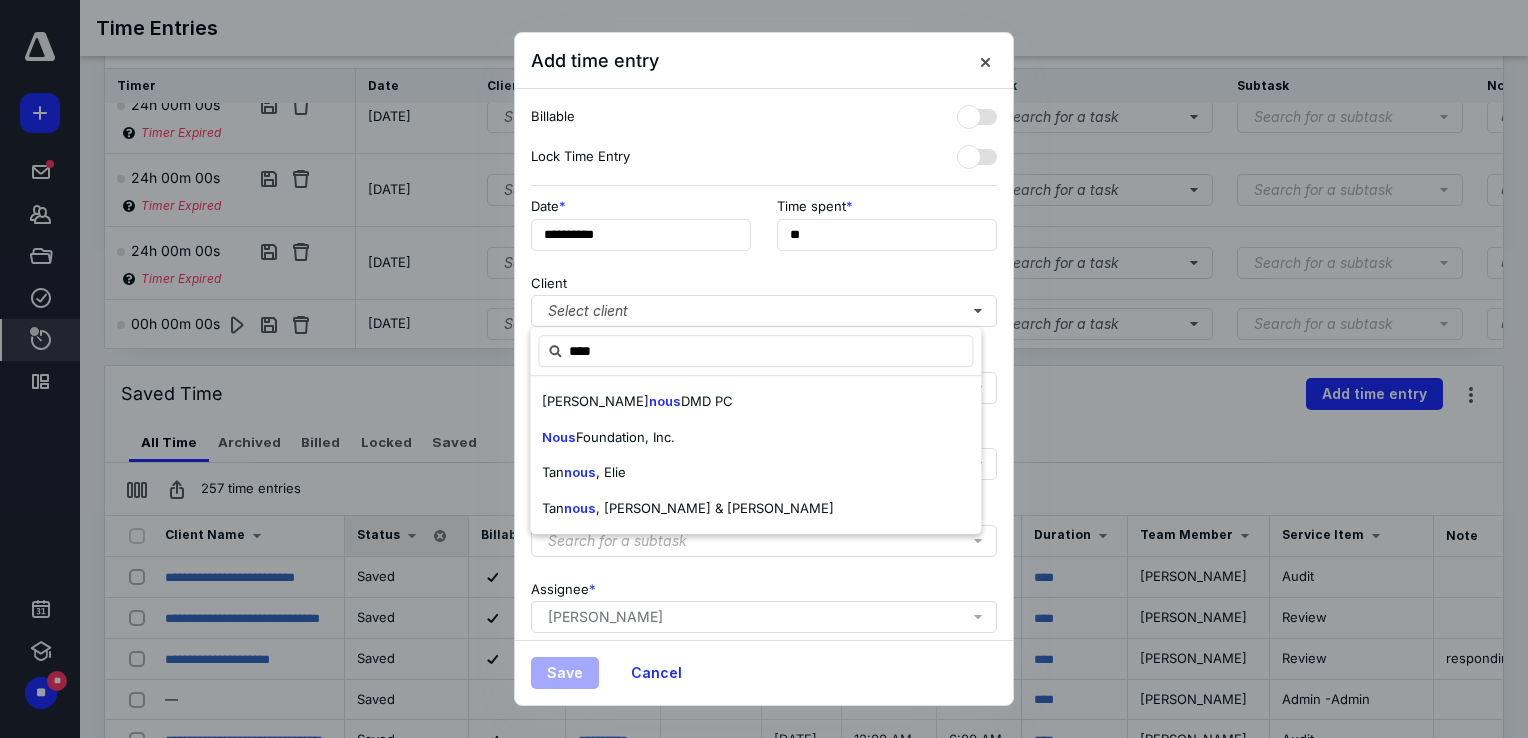 drag, startPoint x: 618, startPoint y: 441, endPoint x: 740, endPoint y: 328, distance: 166.29192 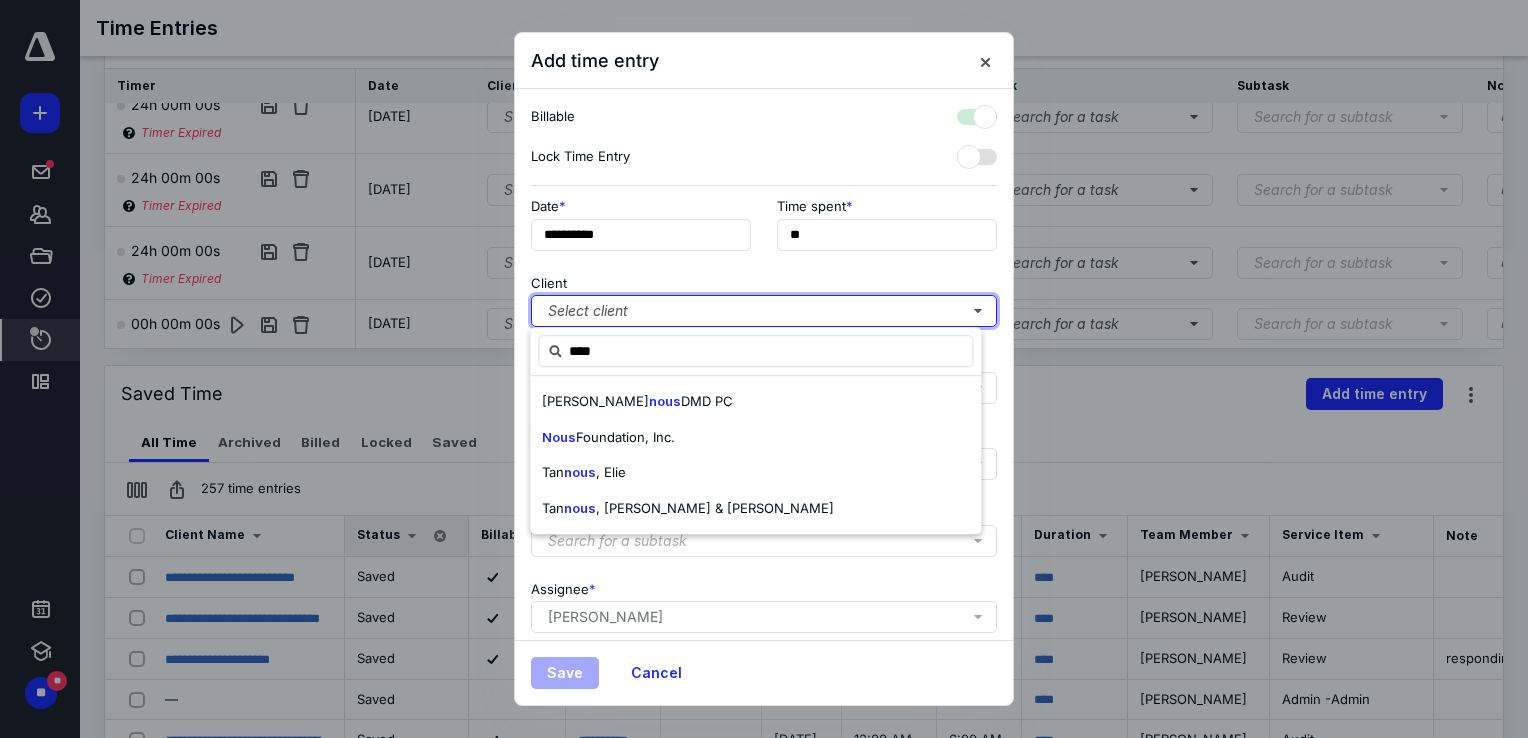 checkbox on "true" 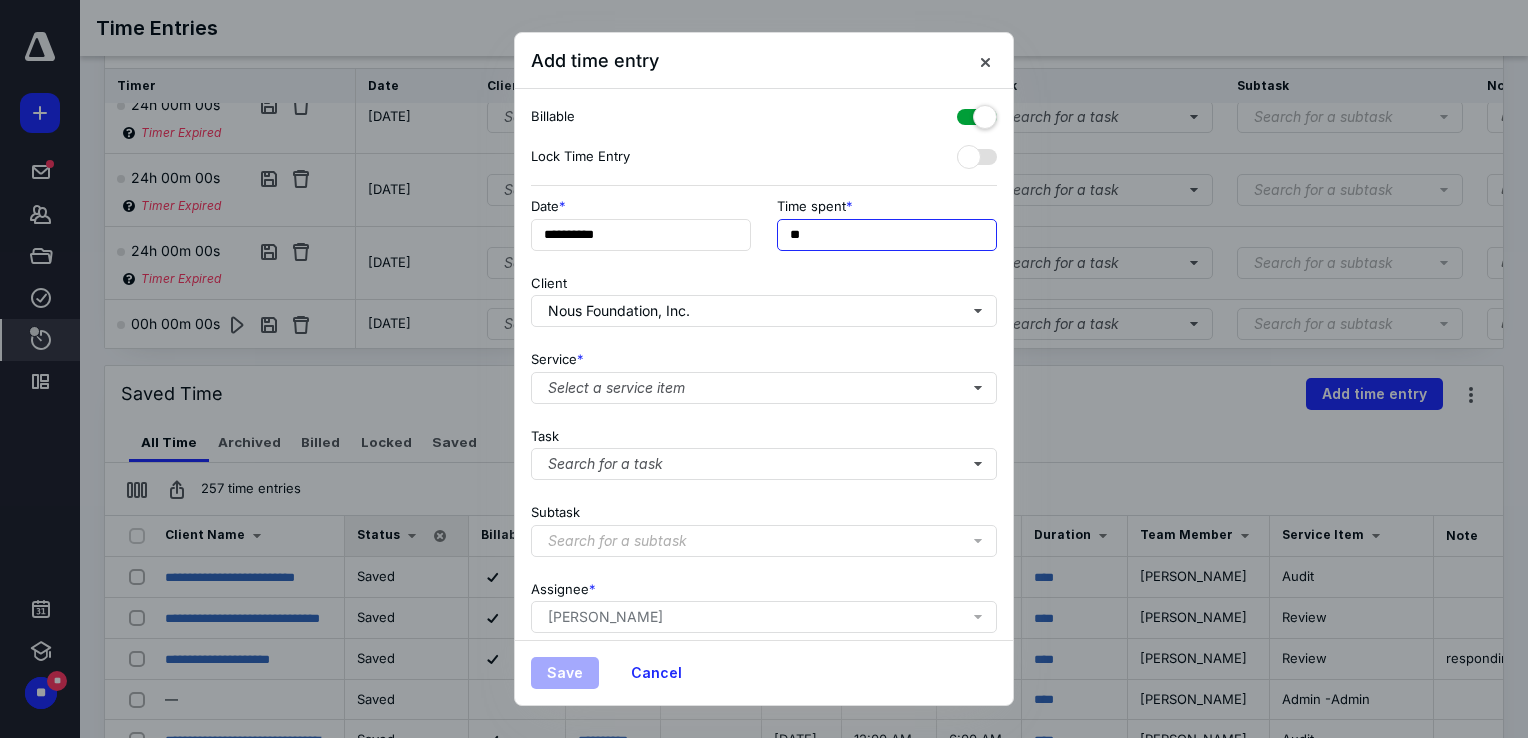 click on "**" at bounding box center (887, 235) 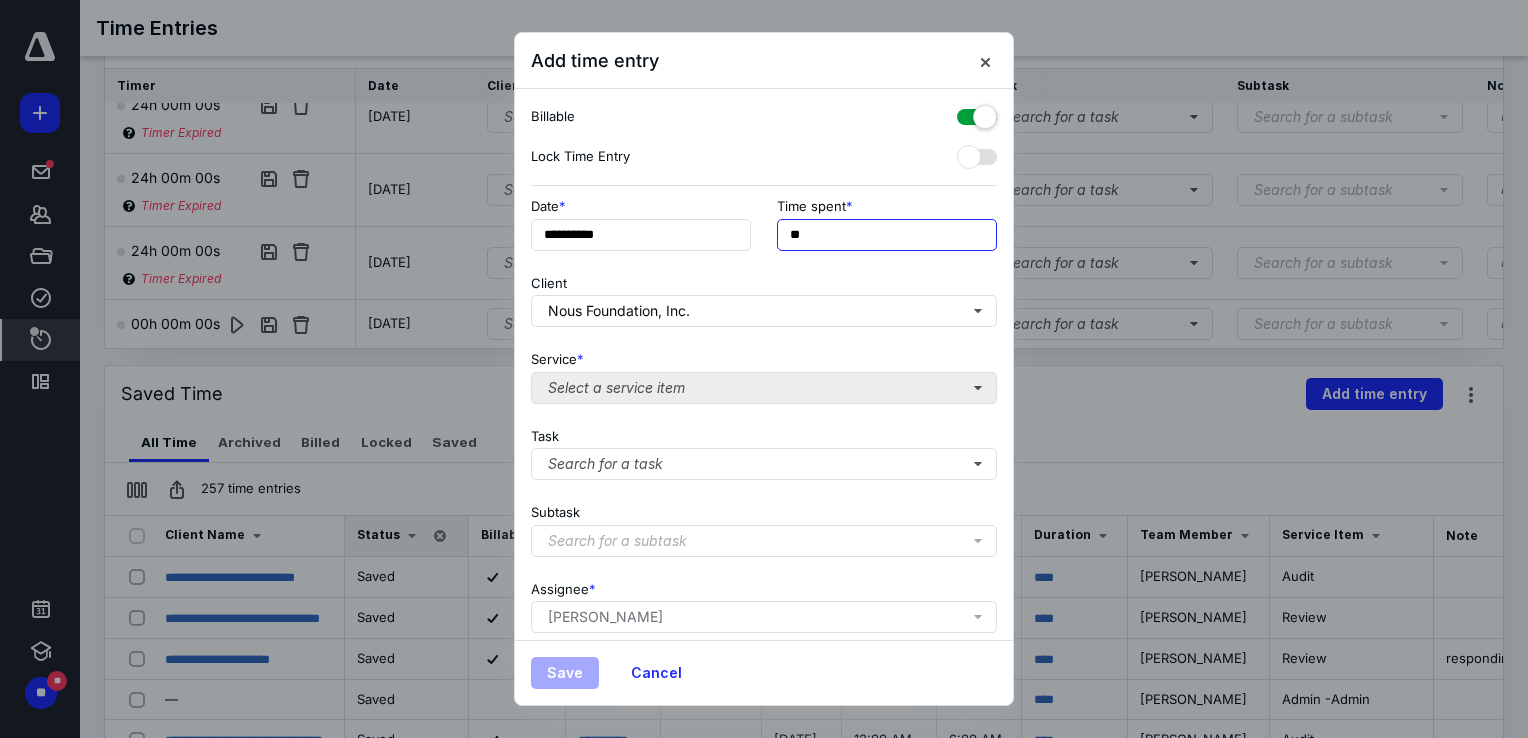 type on "**" 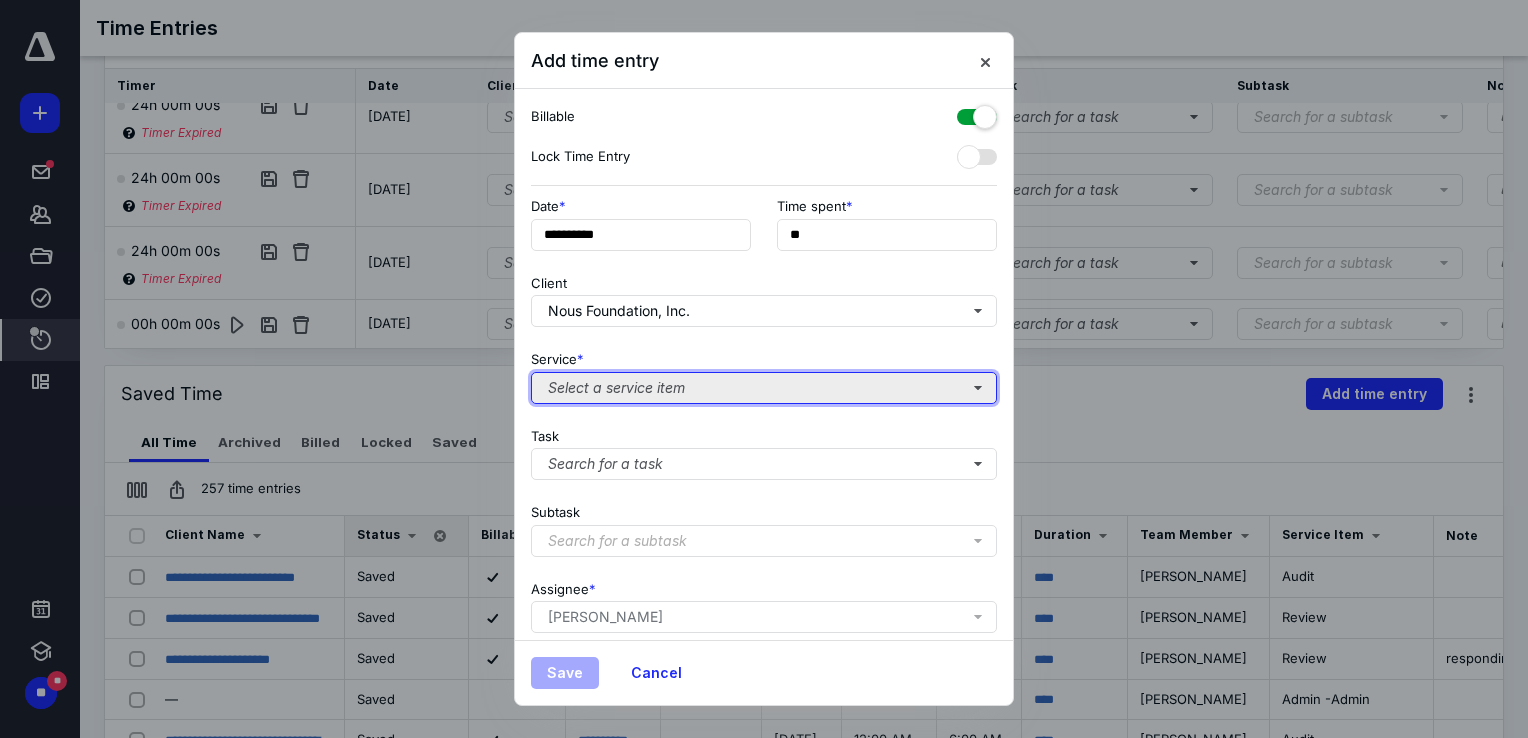 click on "Select a service item" at bounding box center (764, 388) 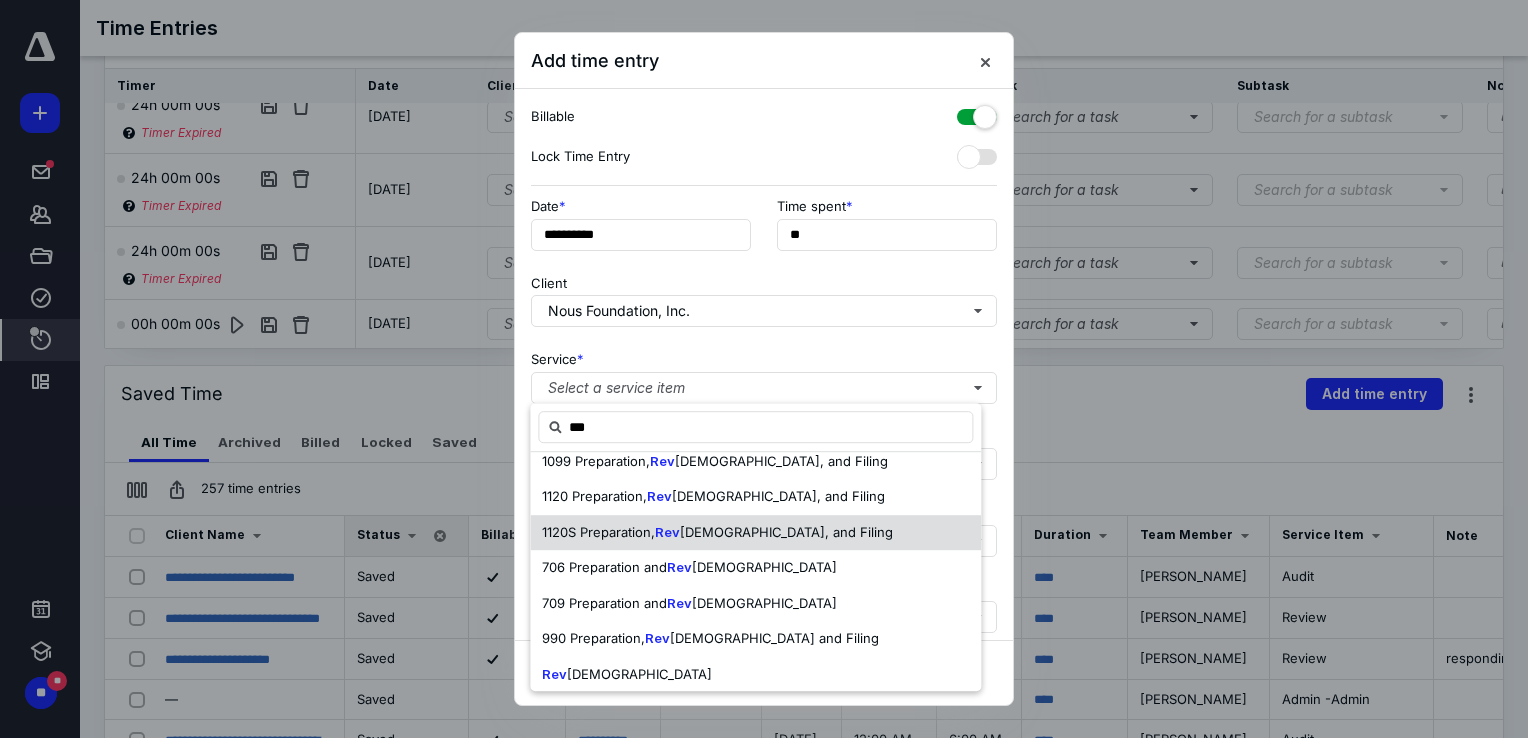 scroll, scrollTop: 132, scrollLeft: 0, axis: vertical 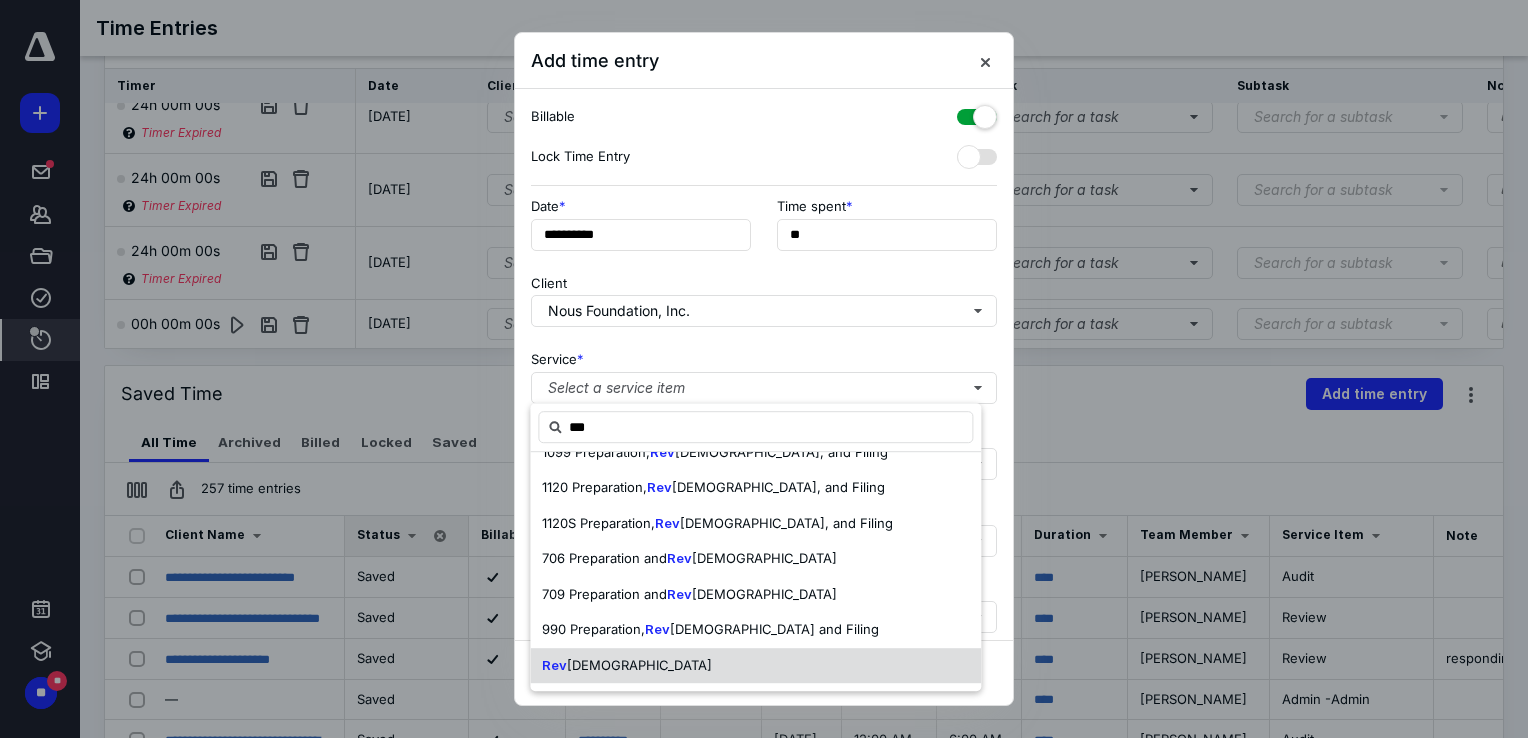 click on "[DEMOGRAPHIC_DATA]" at bounding box center (639, 665) 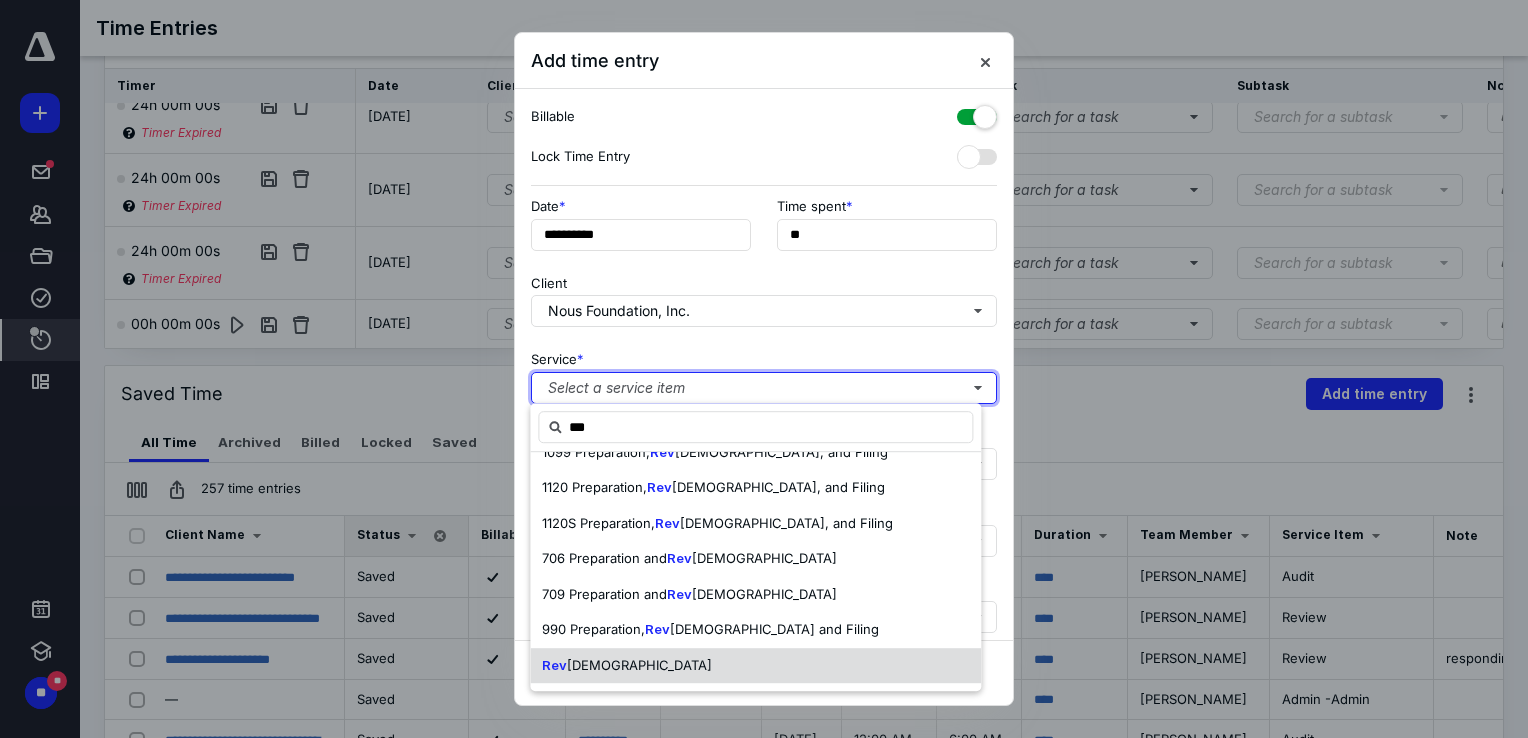 type 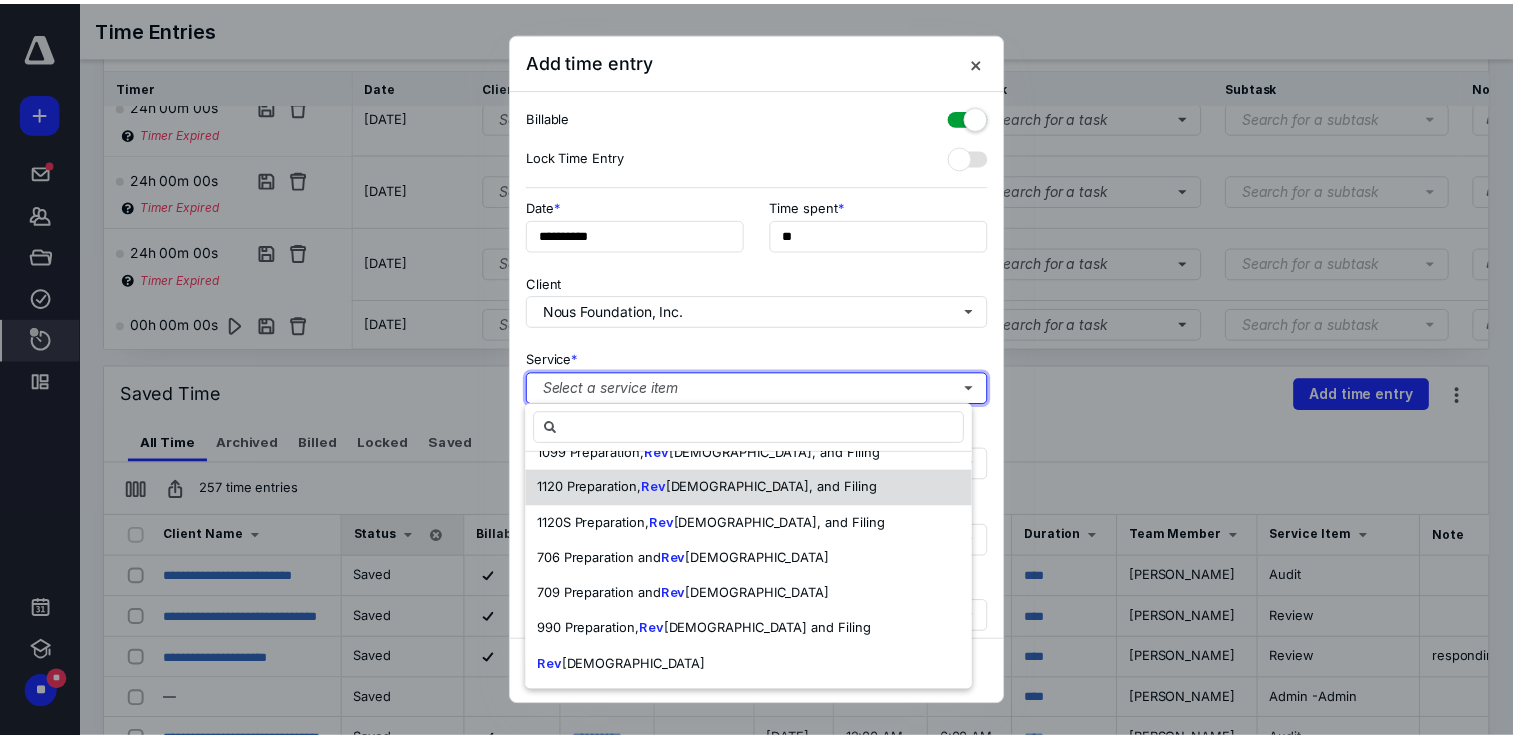 scroll, scrollTop: 0, scrollLeft: 0, axis: both 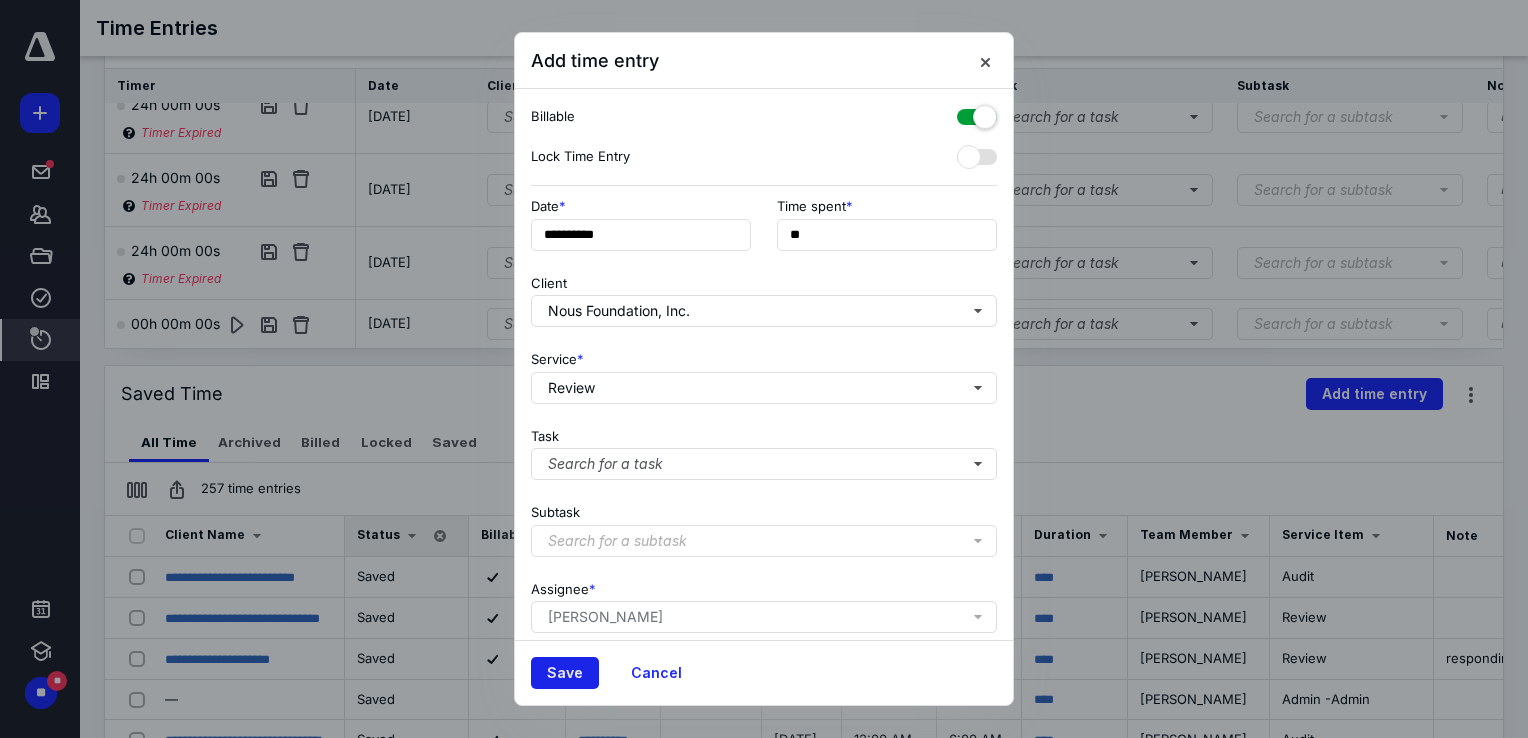 click on "Save" at bounding box center [565, 673] 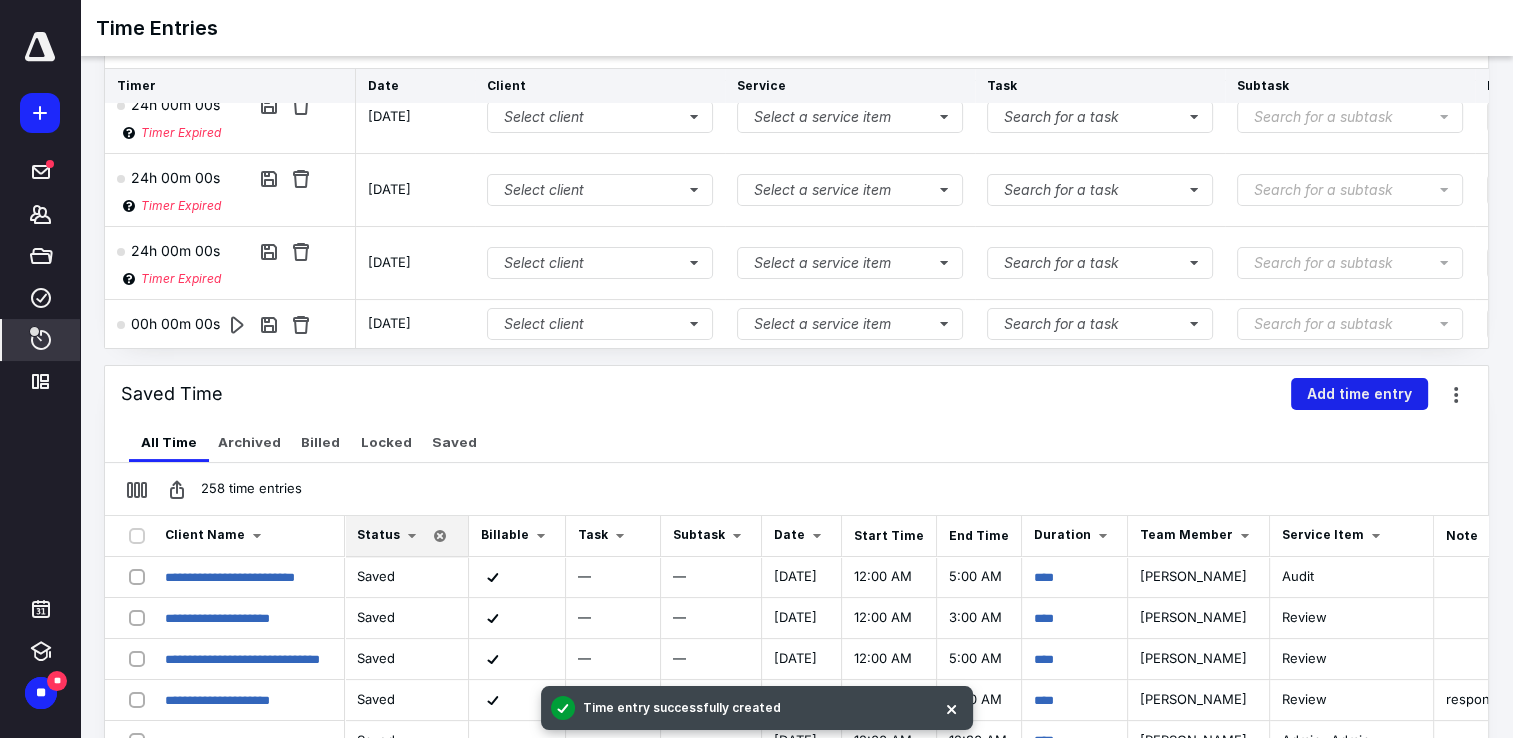 click on "Add time entry" at bounding box center [1359, 394] 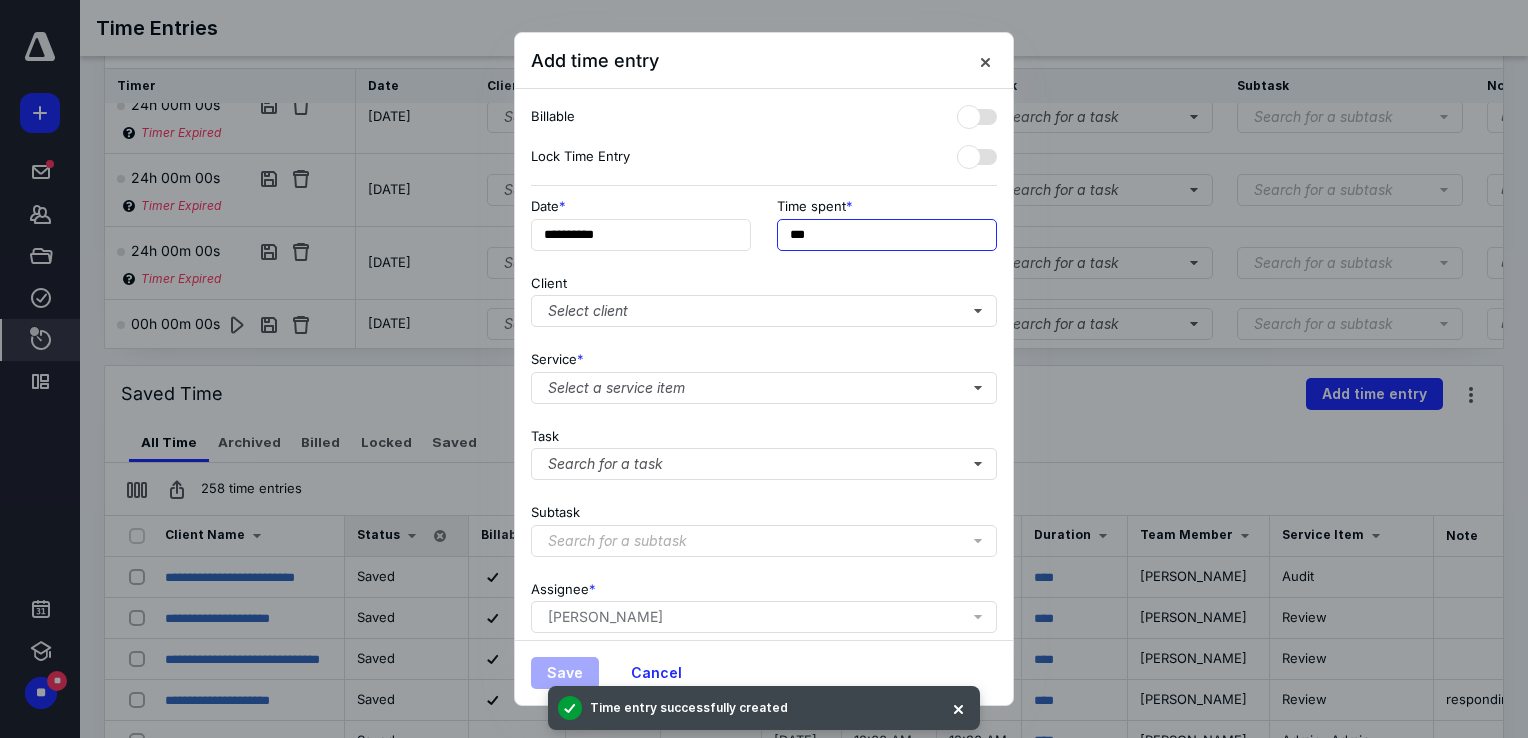 click on "***" at bounding box center [887, 235] 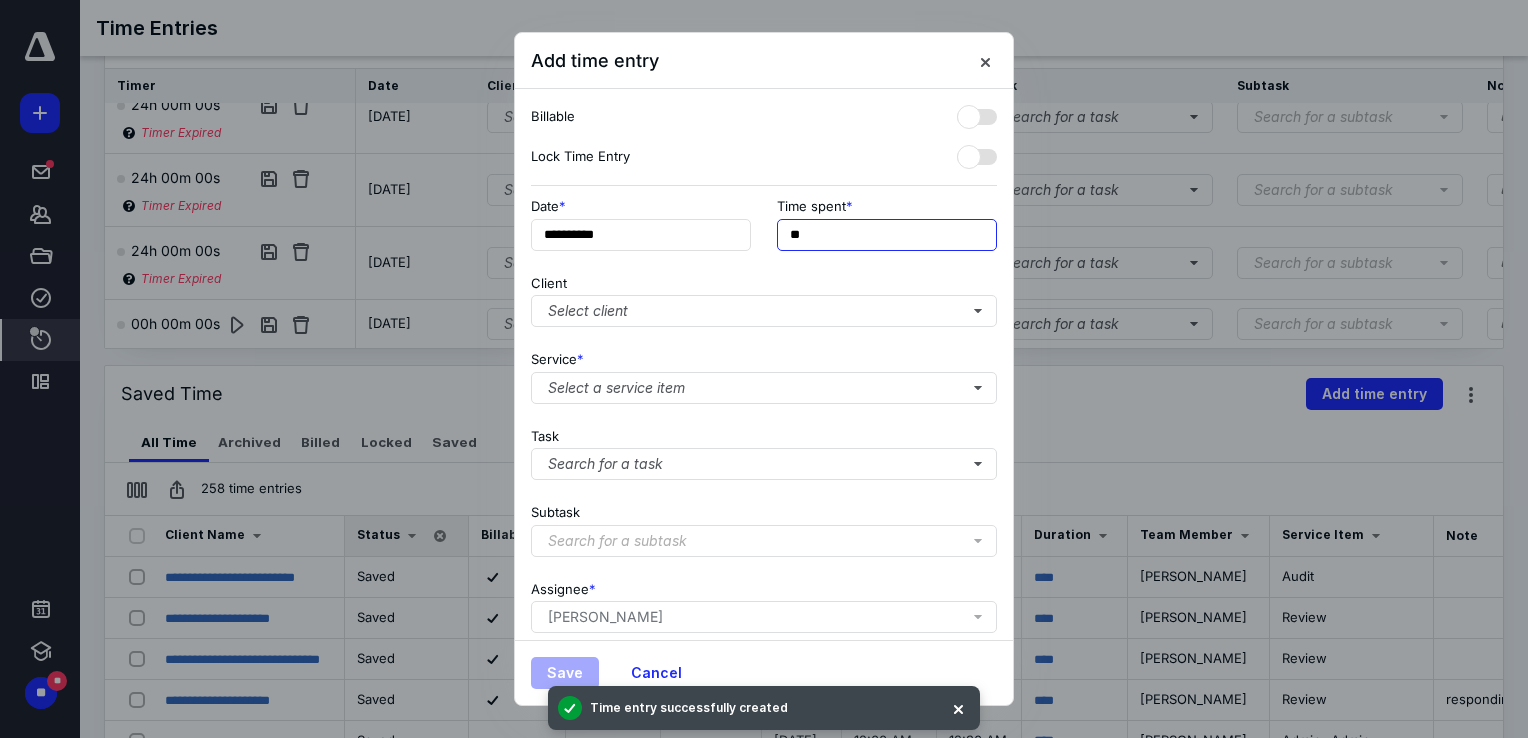 type on "*" 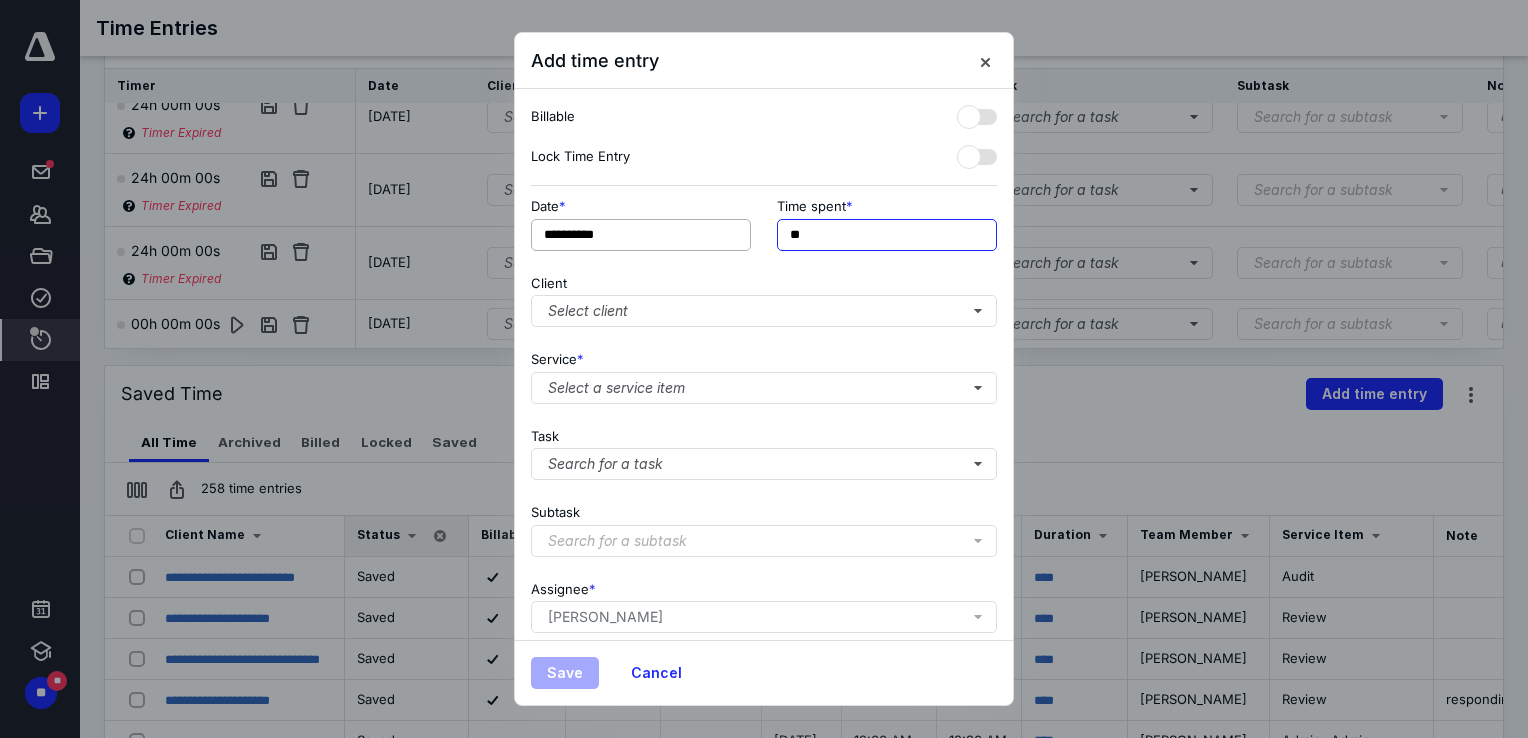 type on "**" 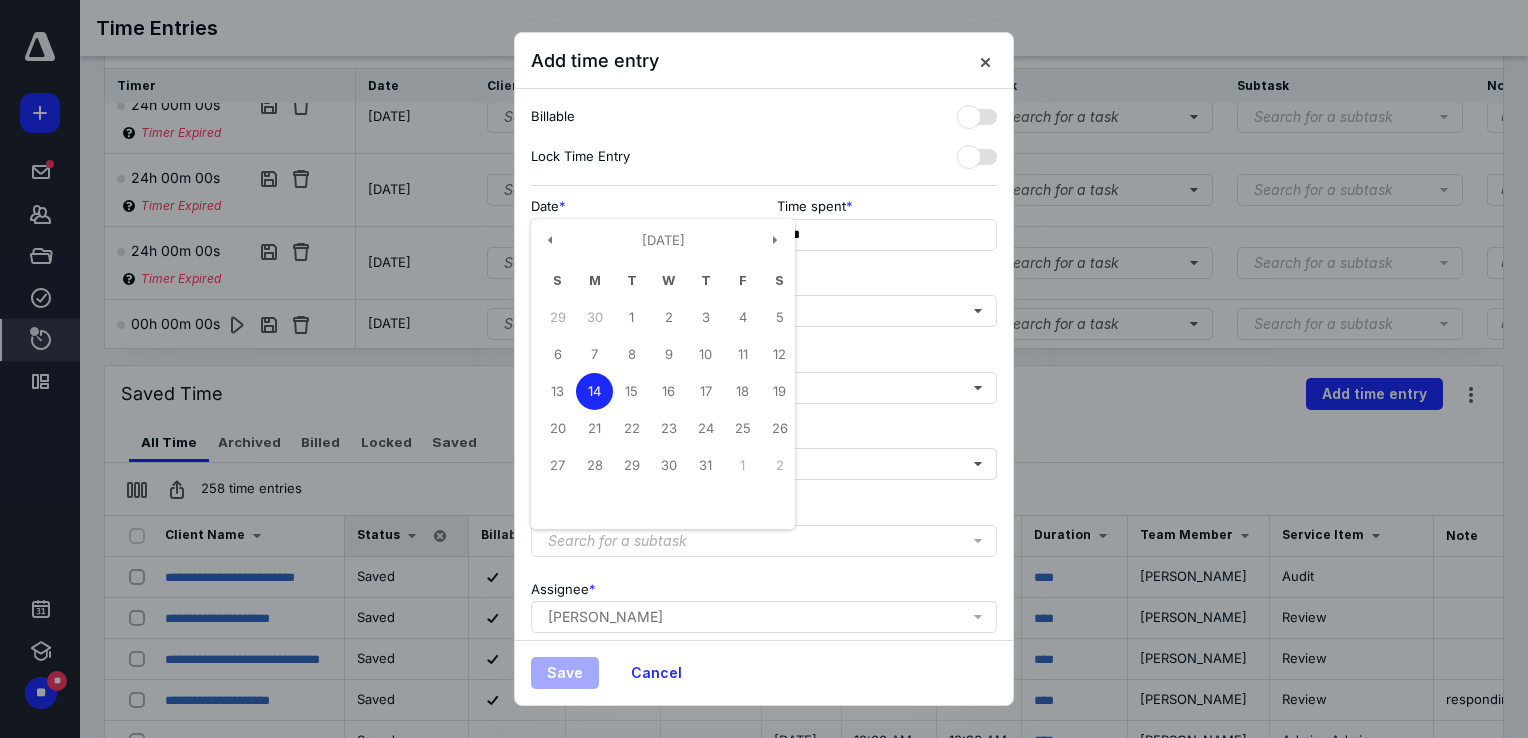 click on "**********" at bounding box center (641, 235) 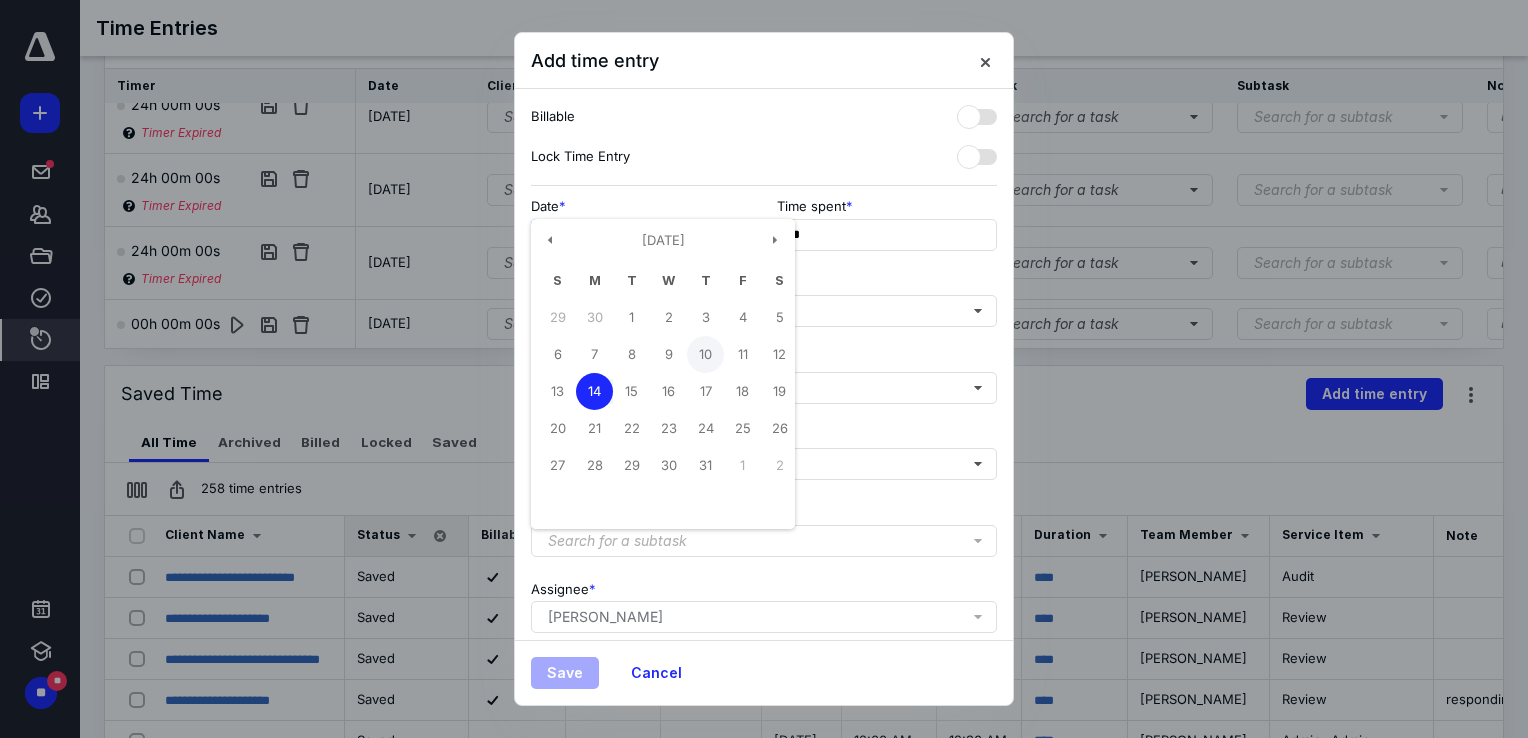 click on "10" at bounding box center [705, 354] 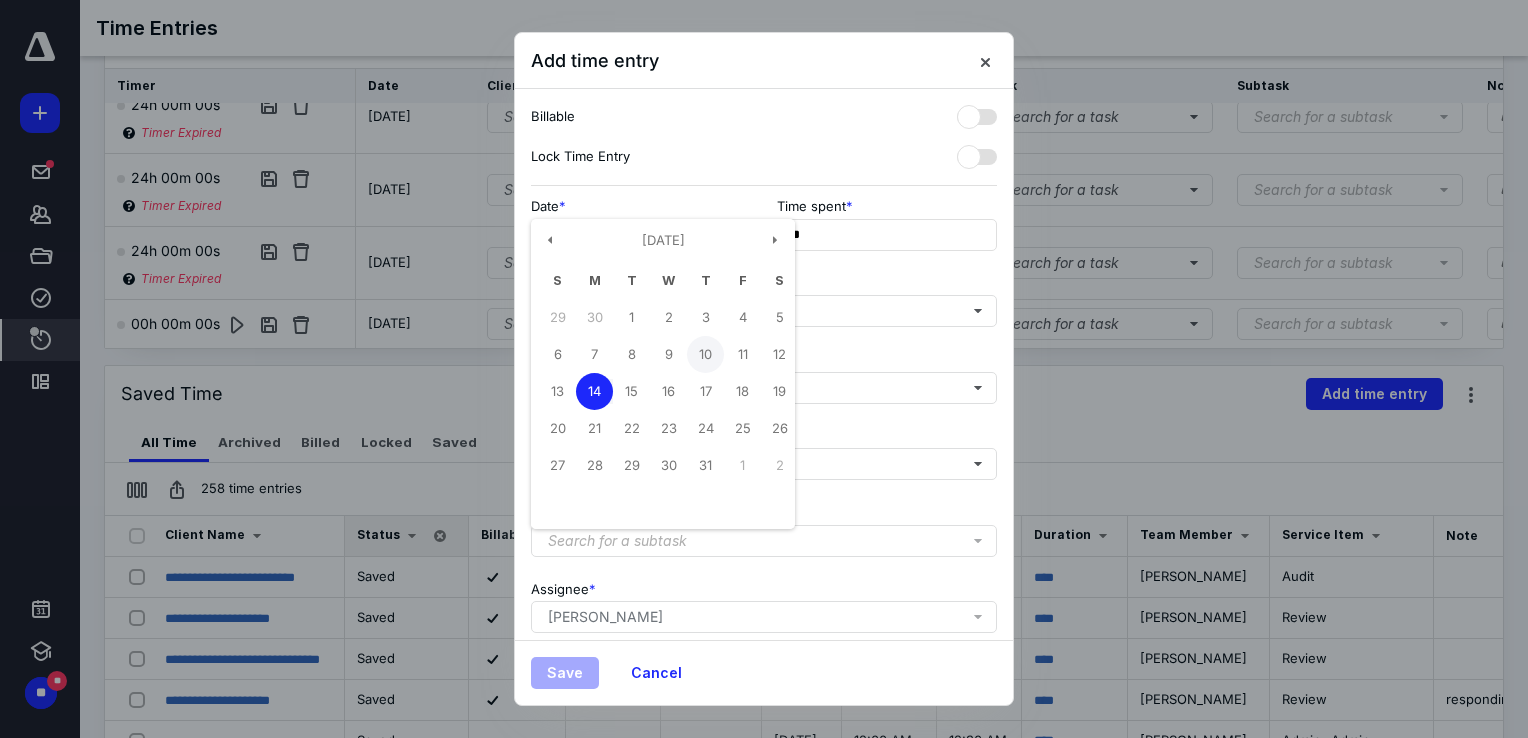 type on "**********" 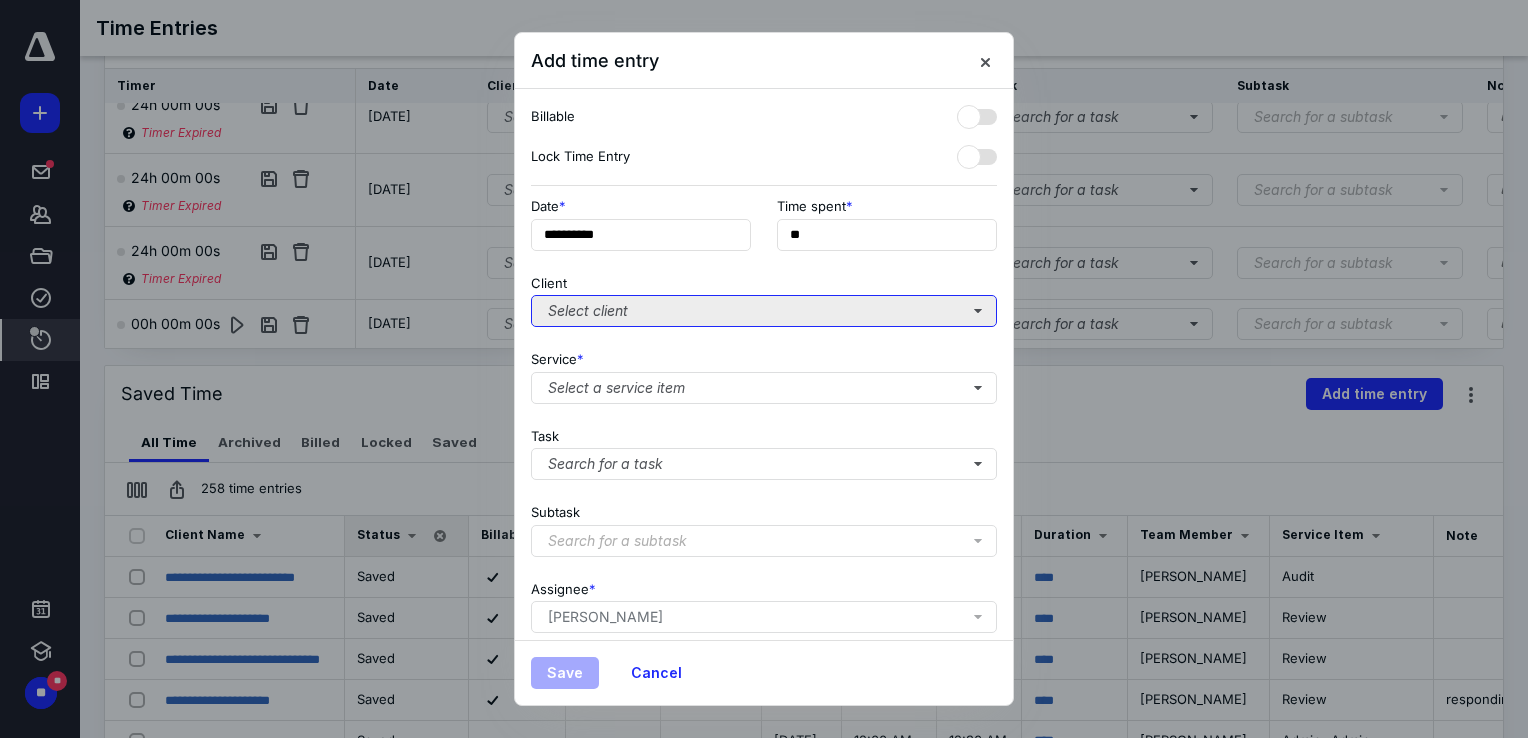 click on "Select client" at bounding box center [764, 311] 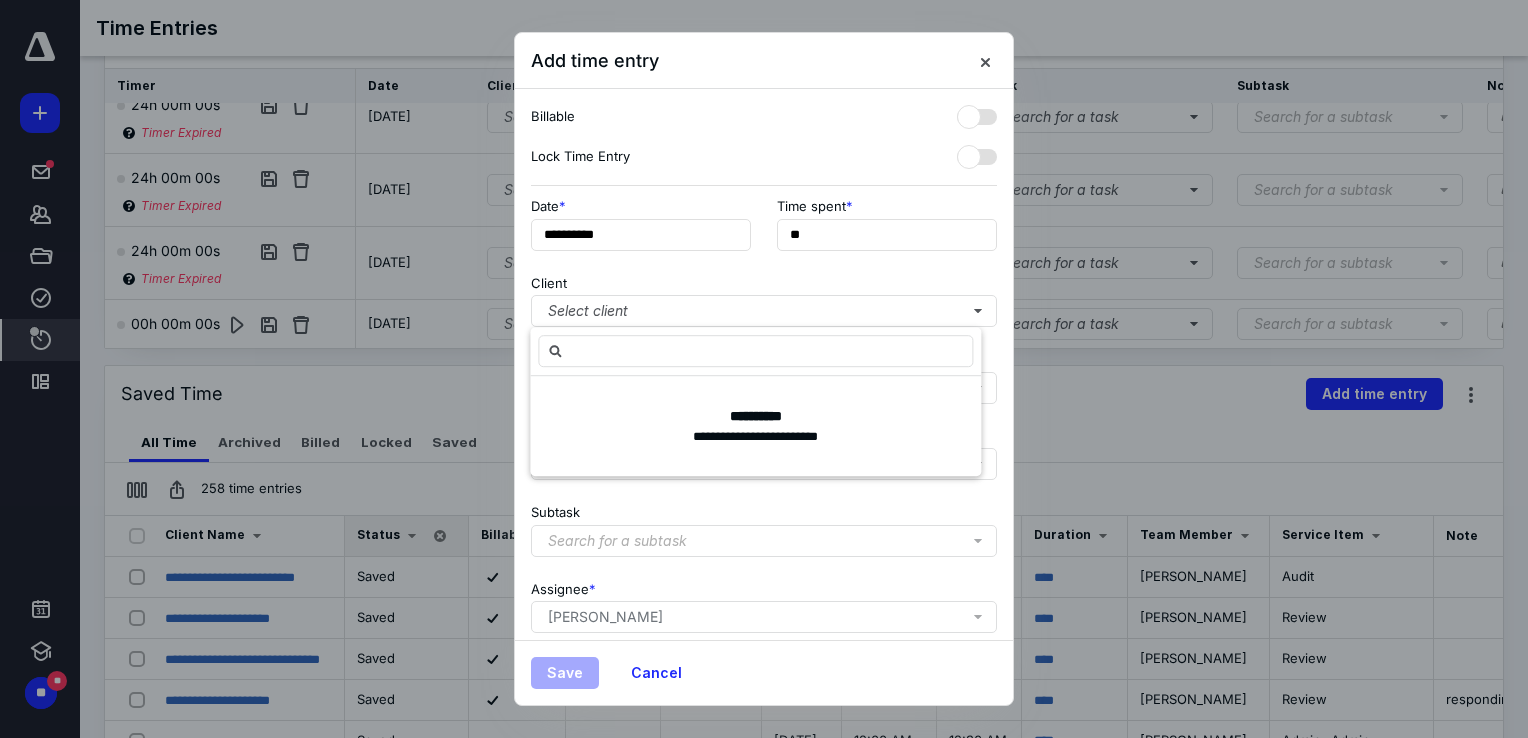 click on "Client Select client" at bounding box center (764, 297) 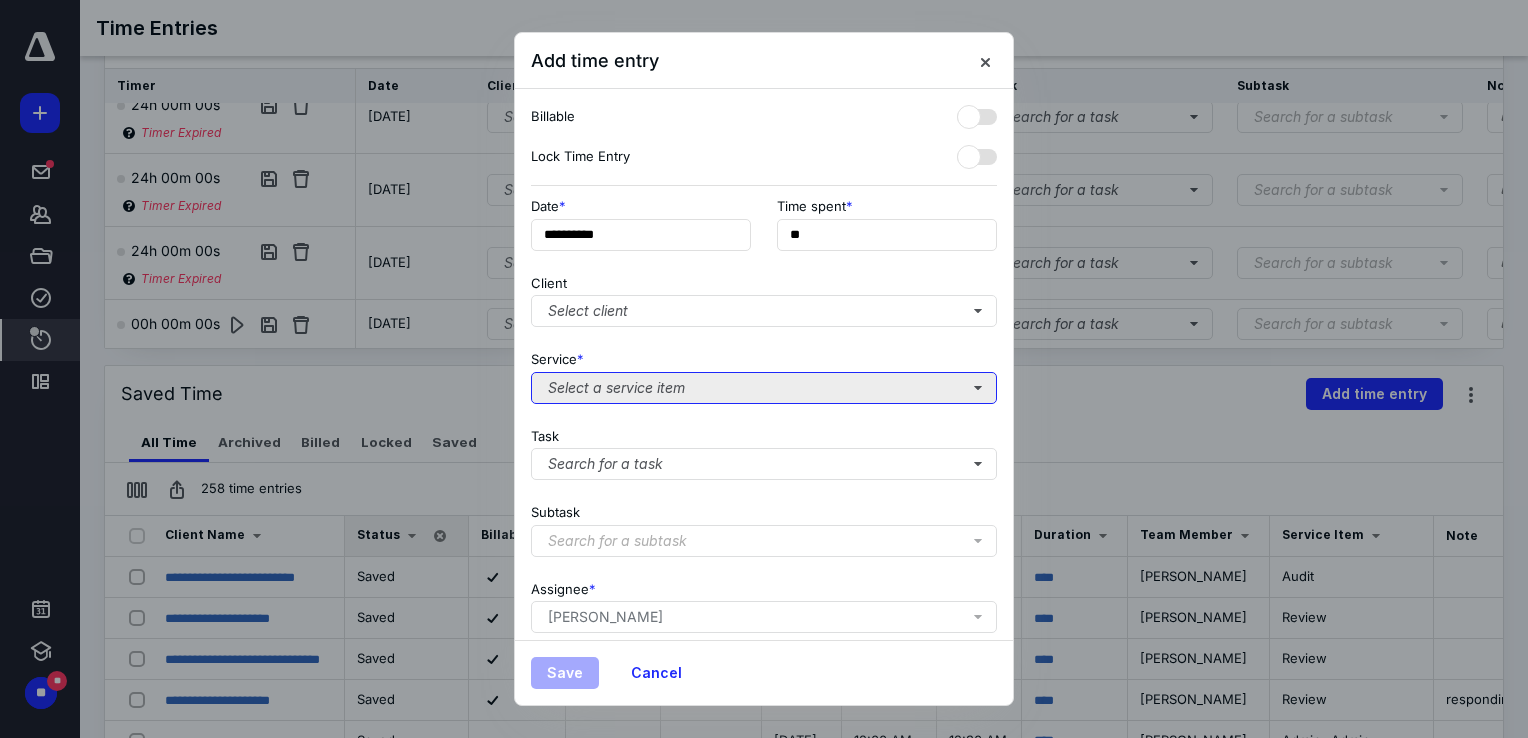 click on "Select a service item" at bounding box center (764, 388) 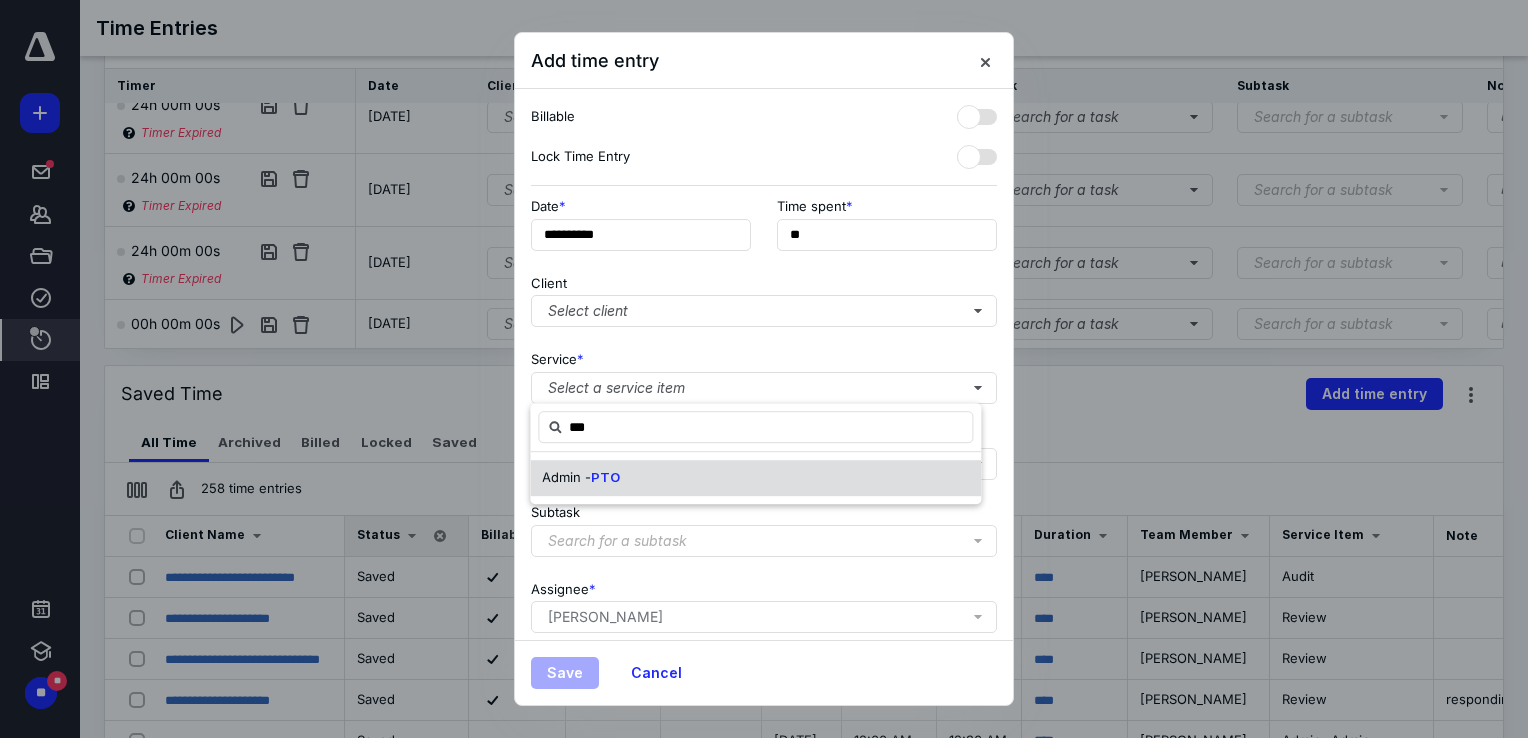 click on "Admin -" at bounding box center (566, 477) 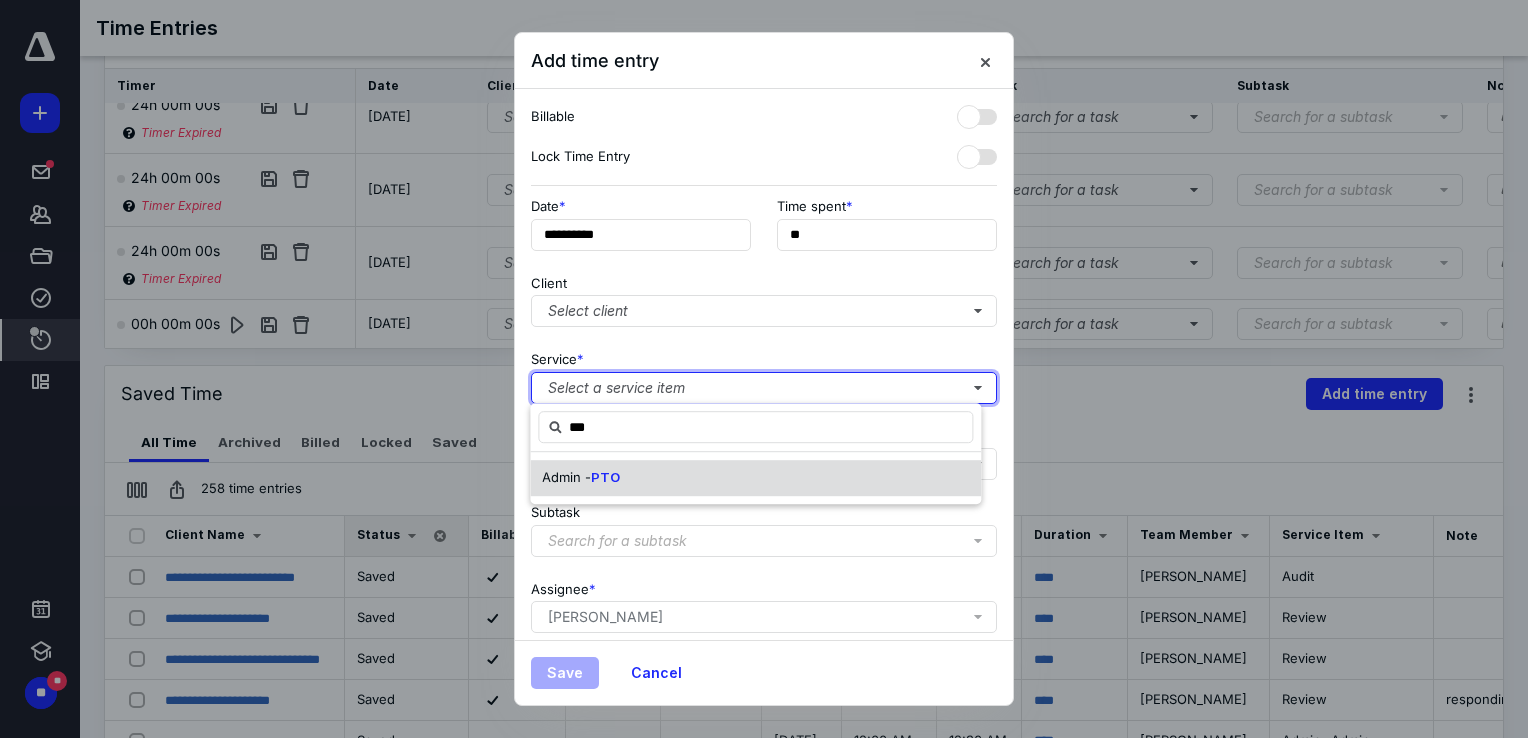 type 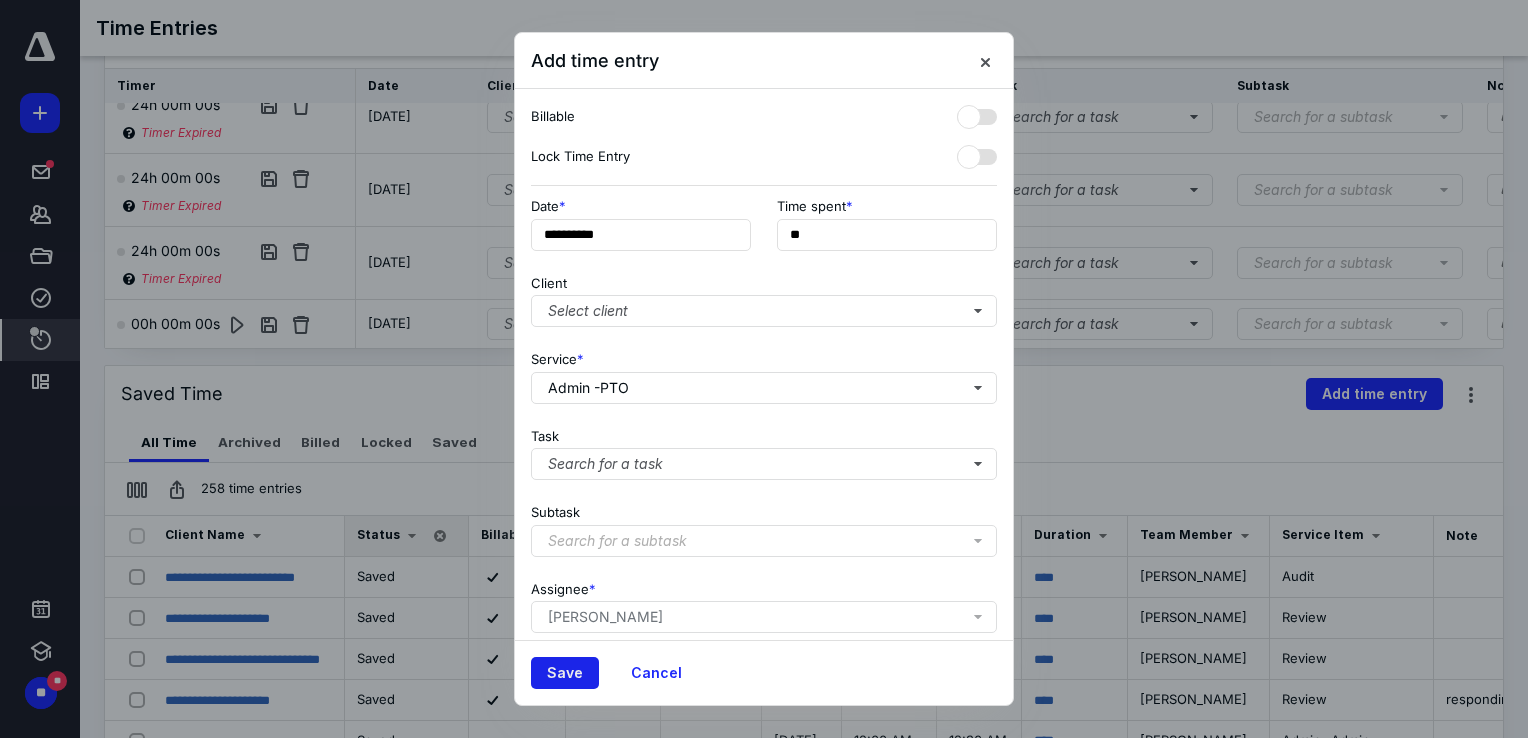 click on "Save" at bounding box center [565, 673] 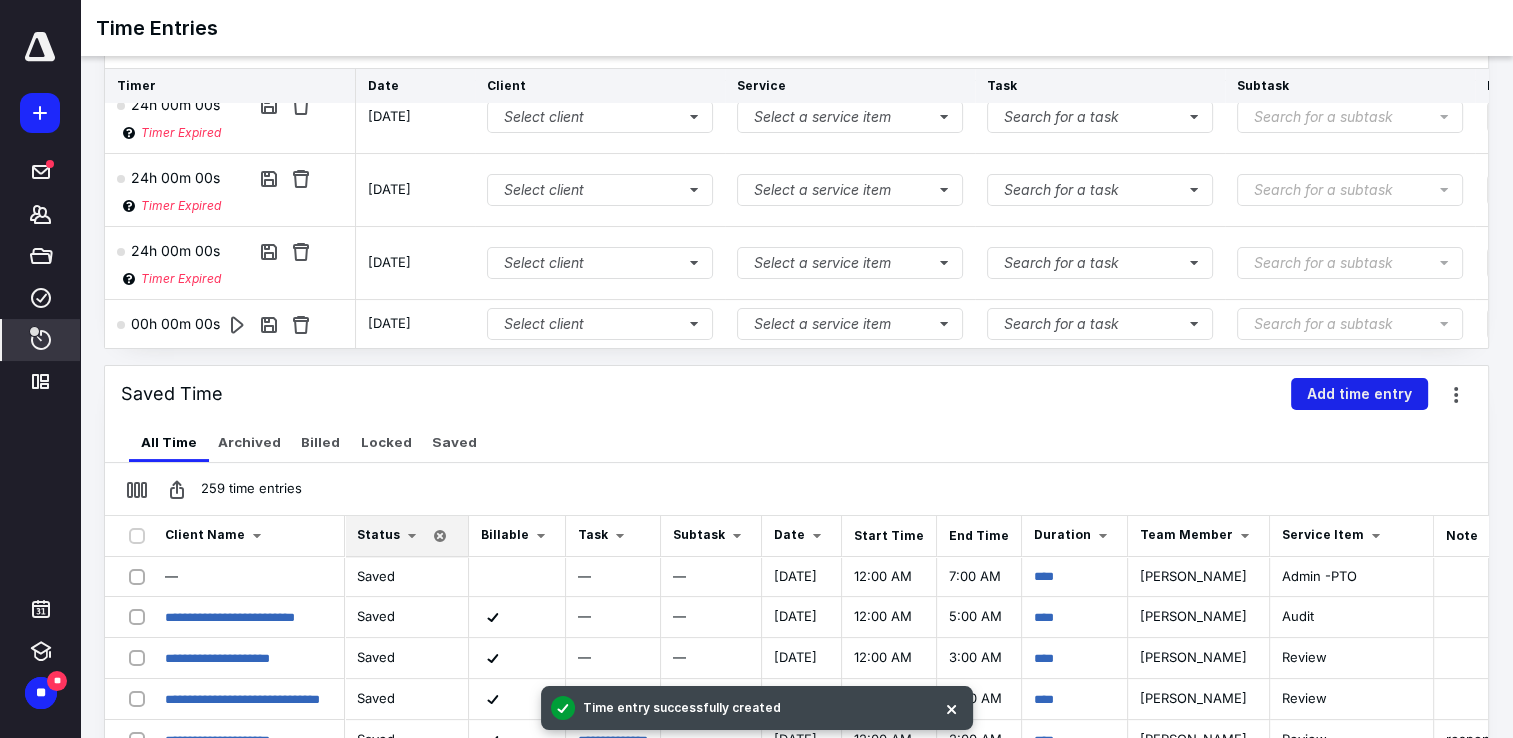 click on "Add time entry" at bounding box center [1359, 394] 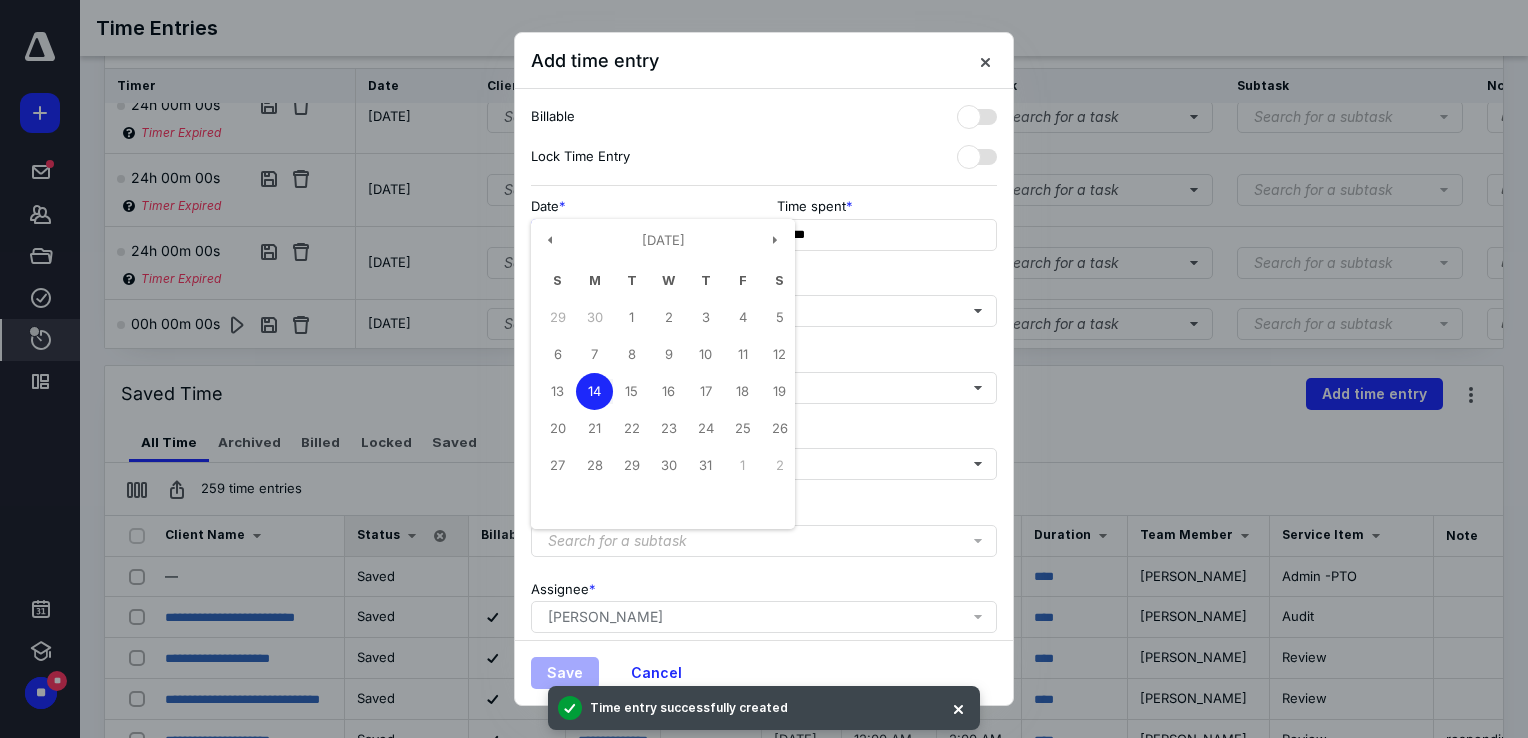 click on "**********" at bounding box center [641, 235] 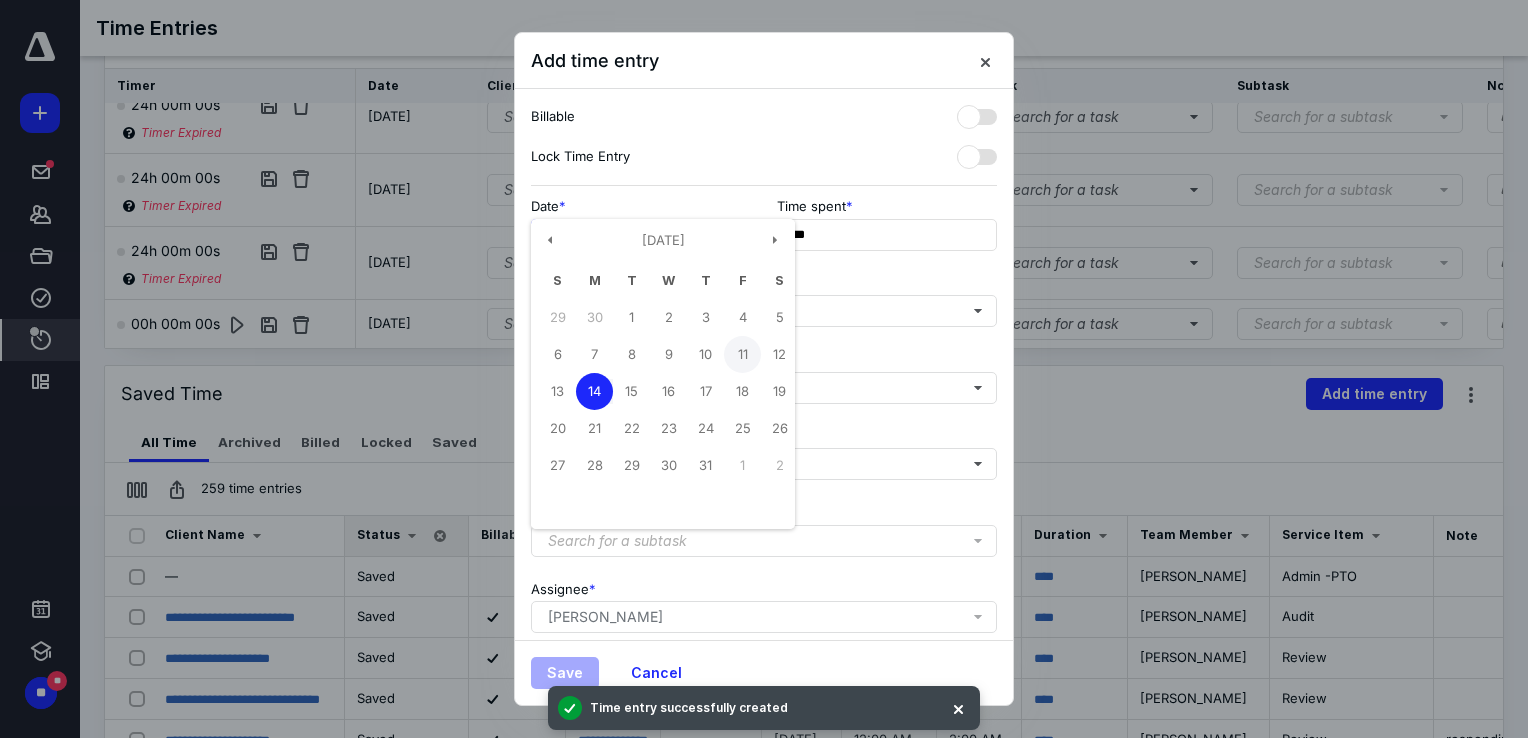 click on "11" at bounding box center [742, 354] 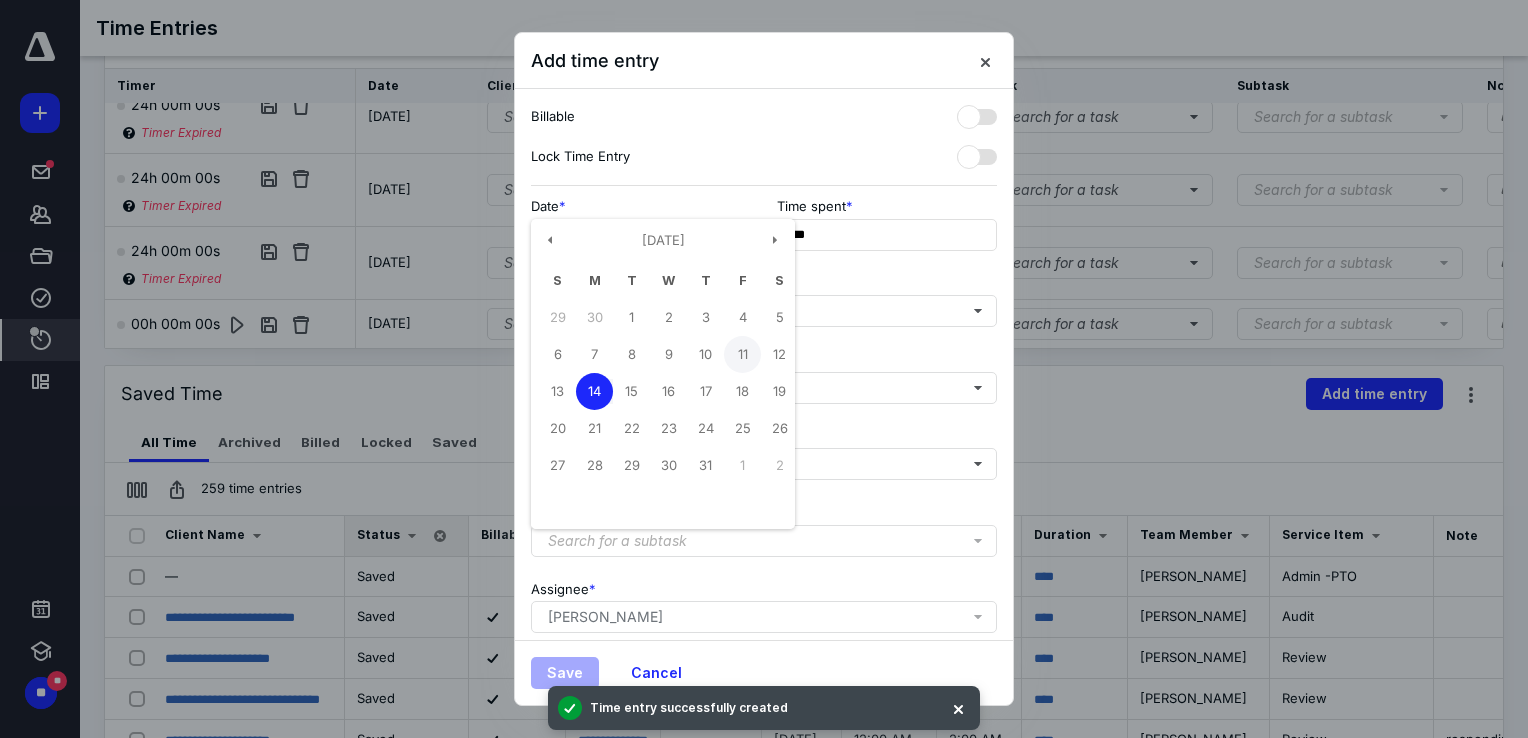 type on "**********" 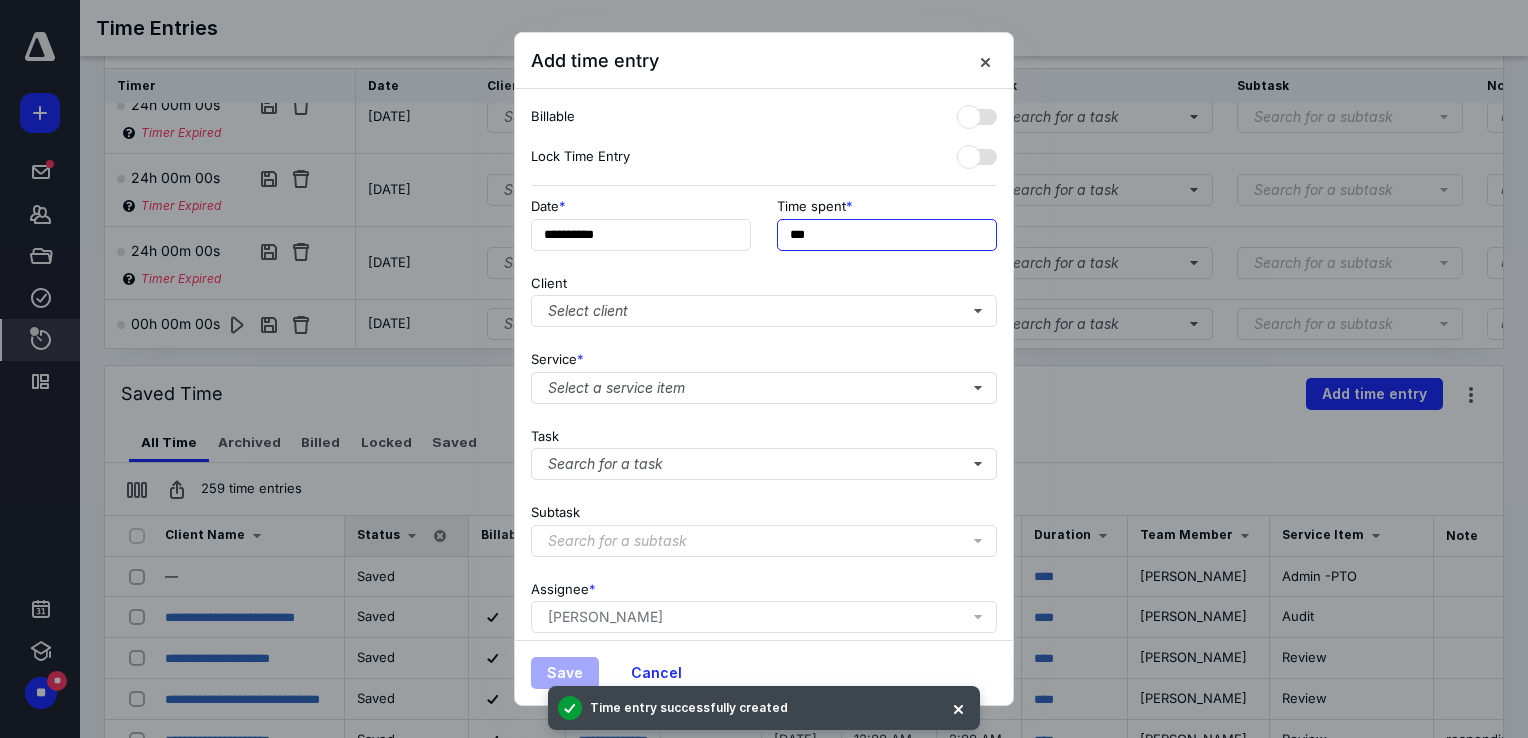 click on "***" at bounding box center (887, 235) 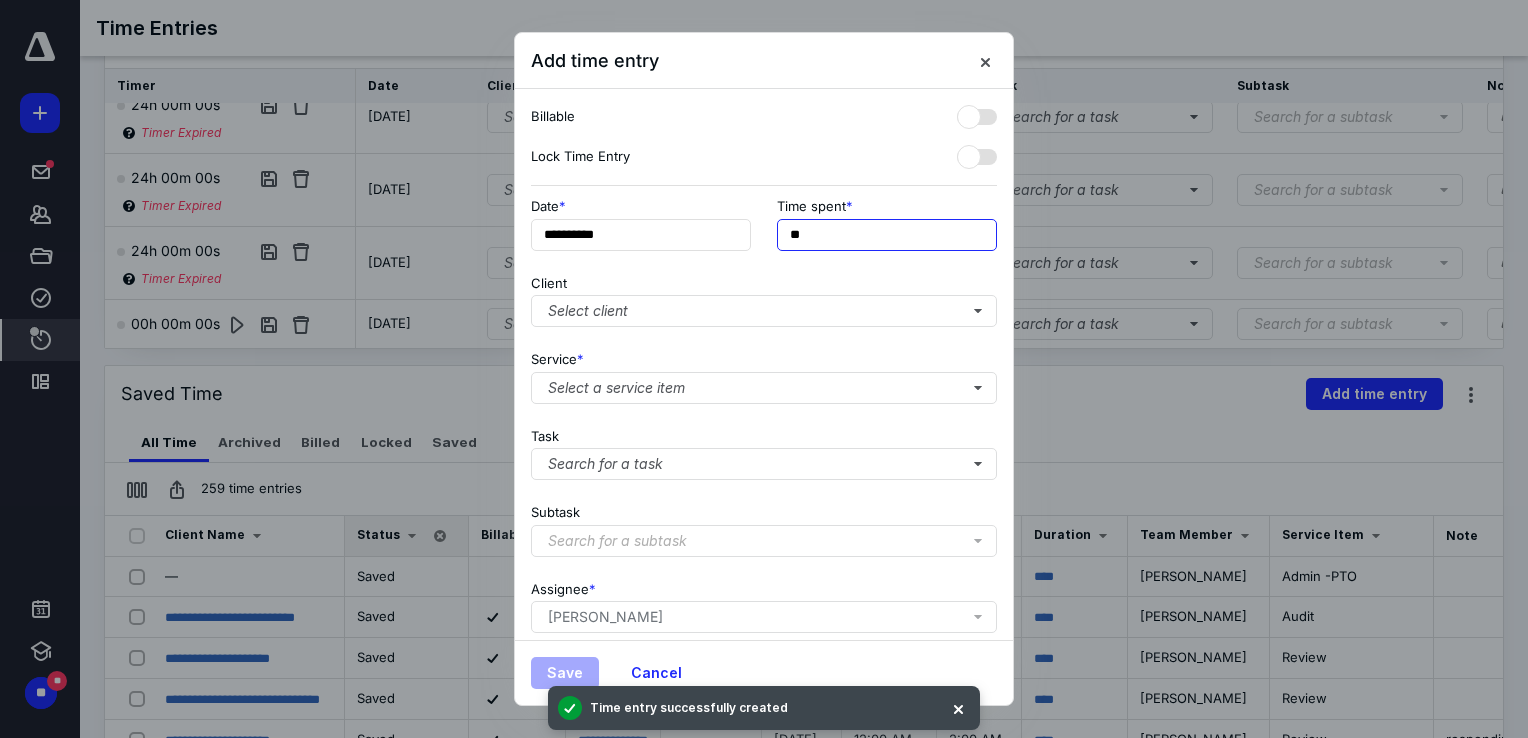 type on "*" 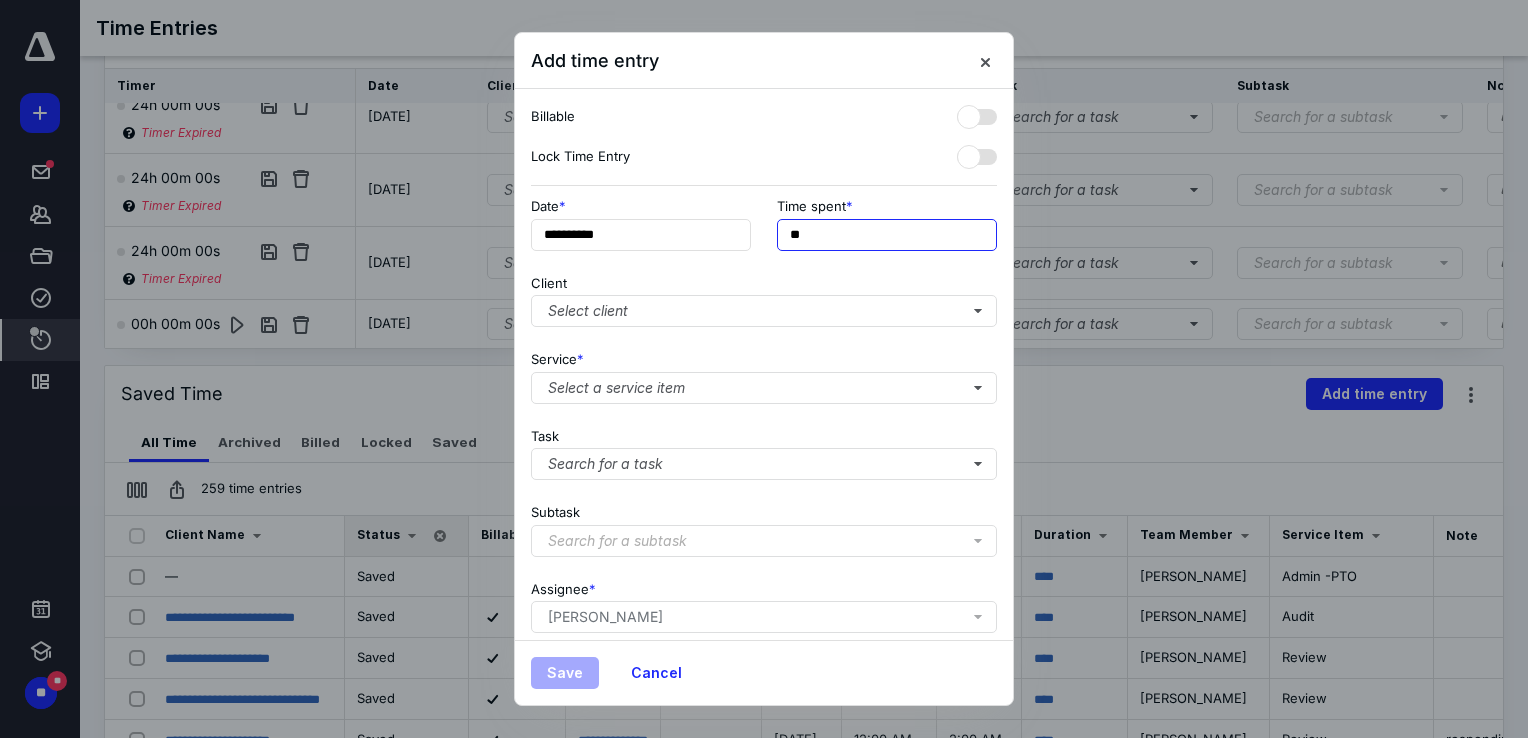 type on "******" 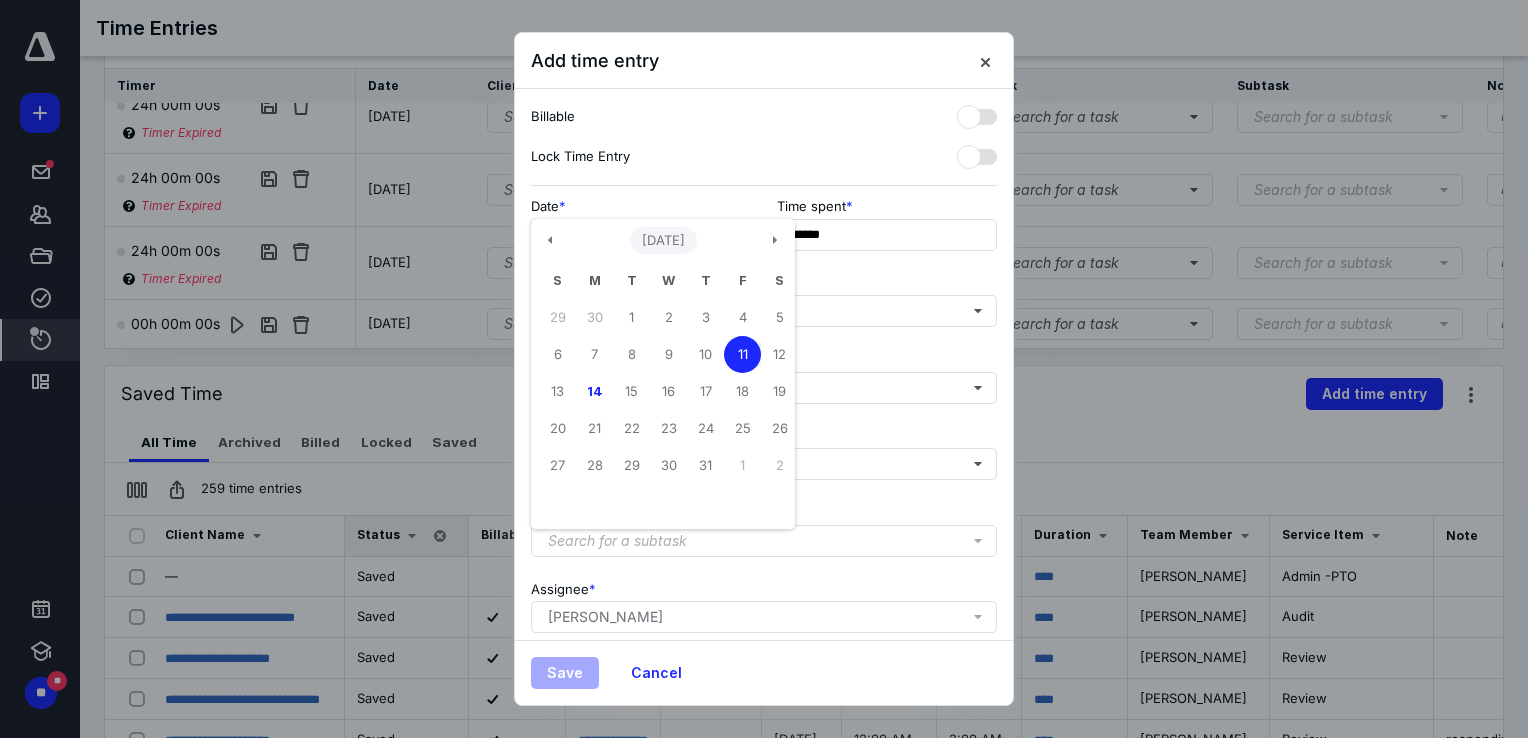 click on "**********" at bounding box center [641, 235] 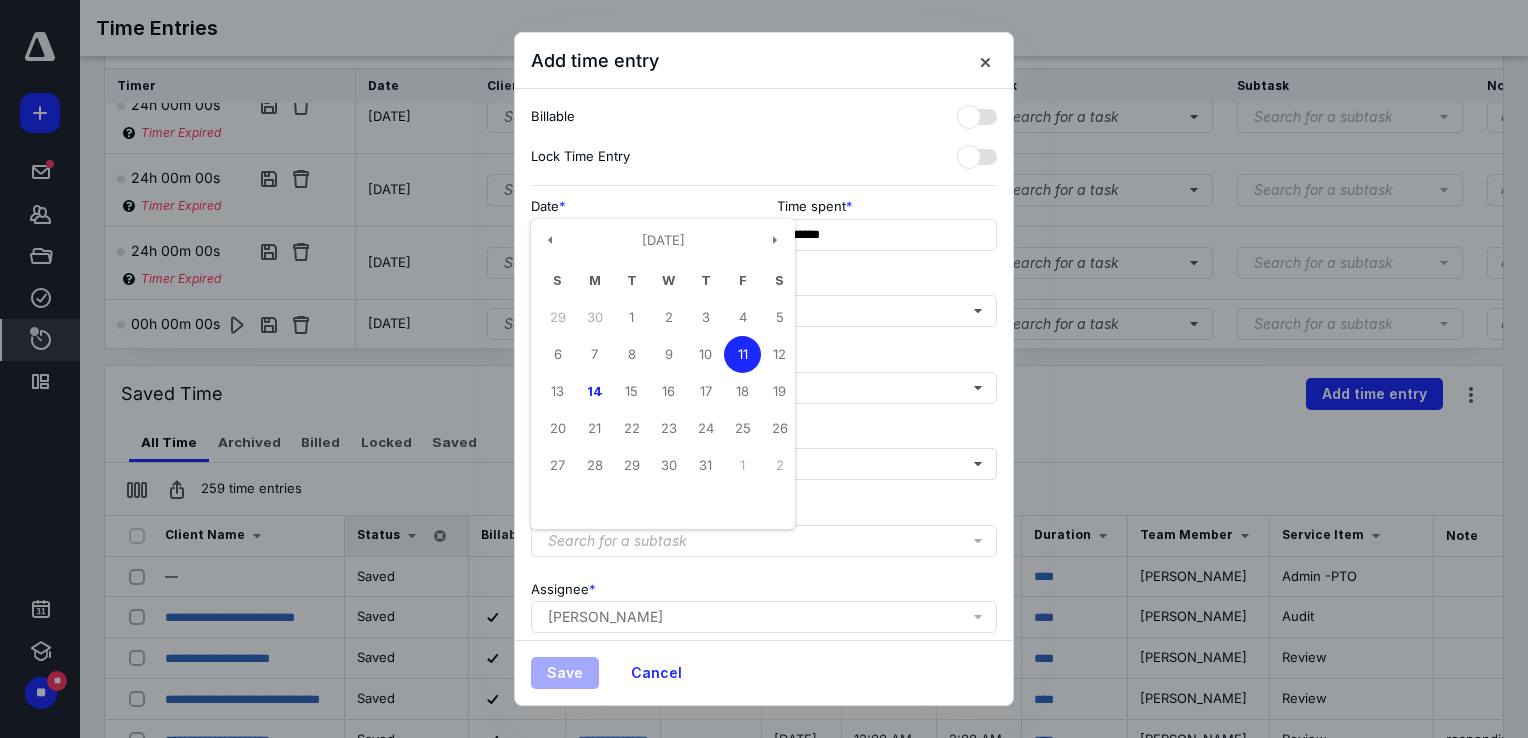 click on "11" at bounding box center (742, 354) 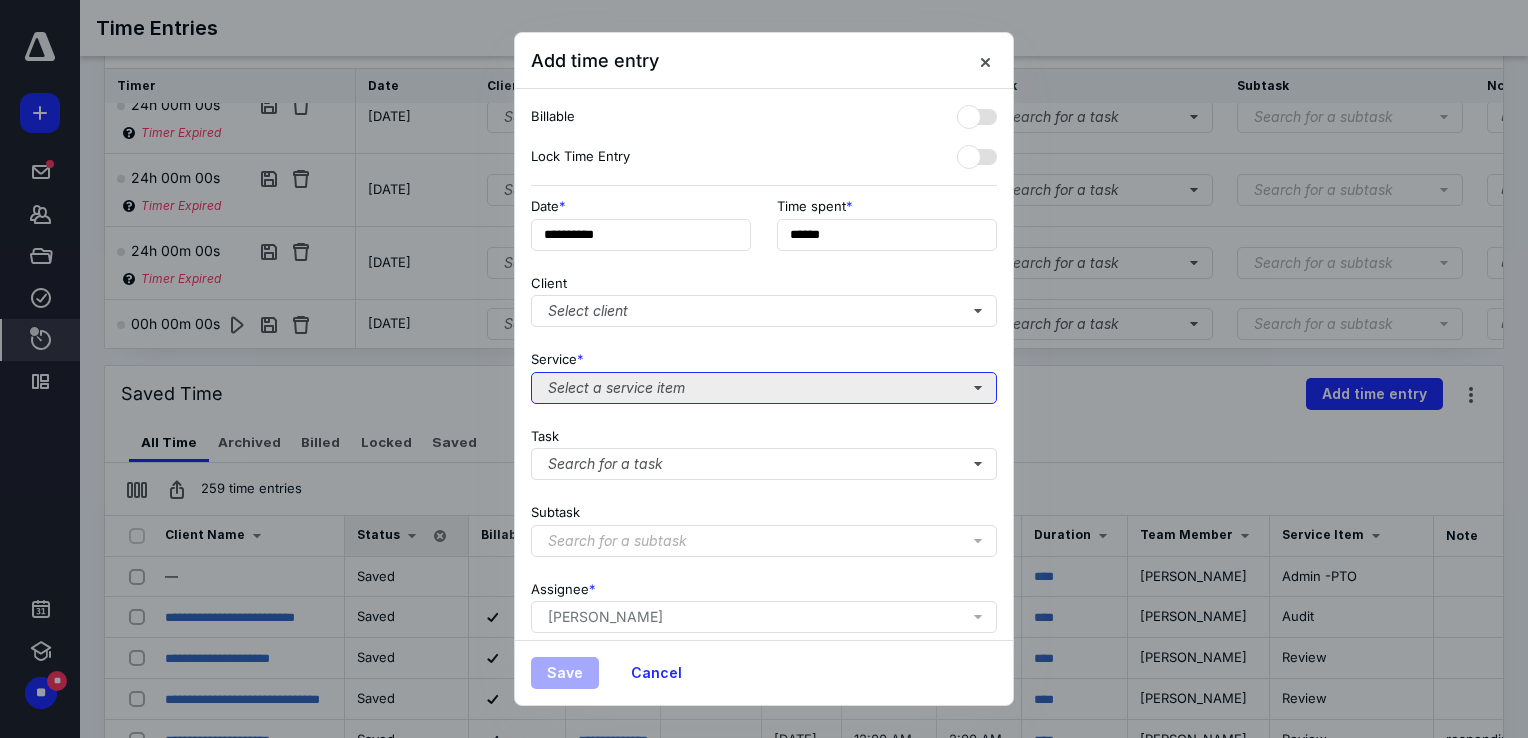 click on "Select a service item" at bounding box center [764, 388] 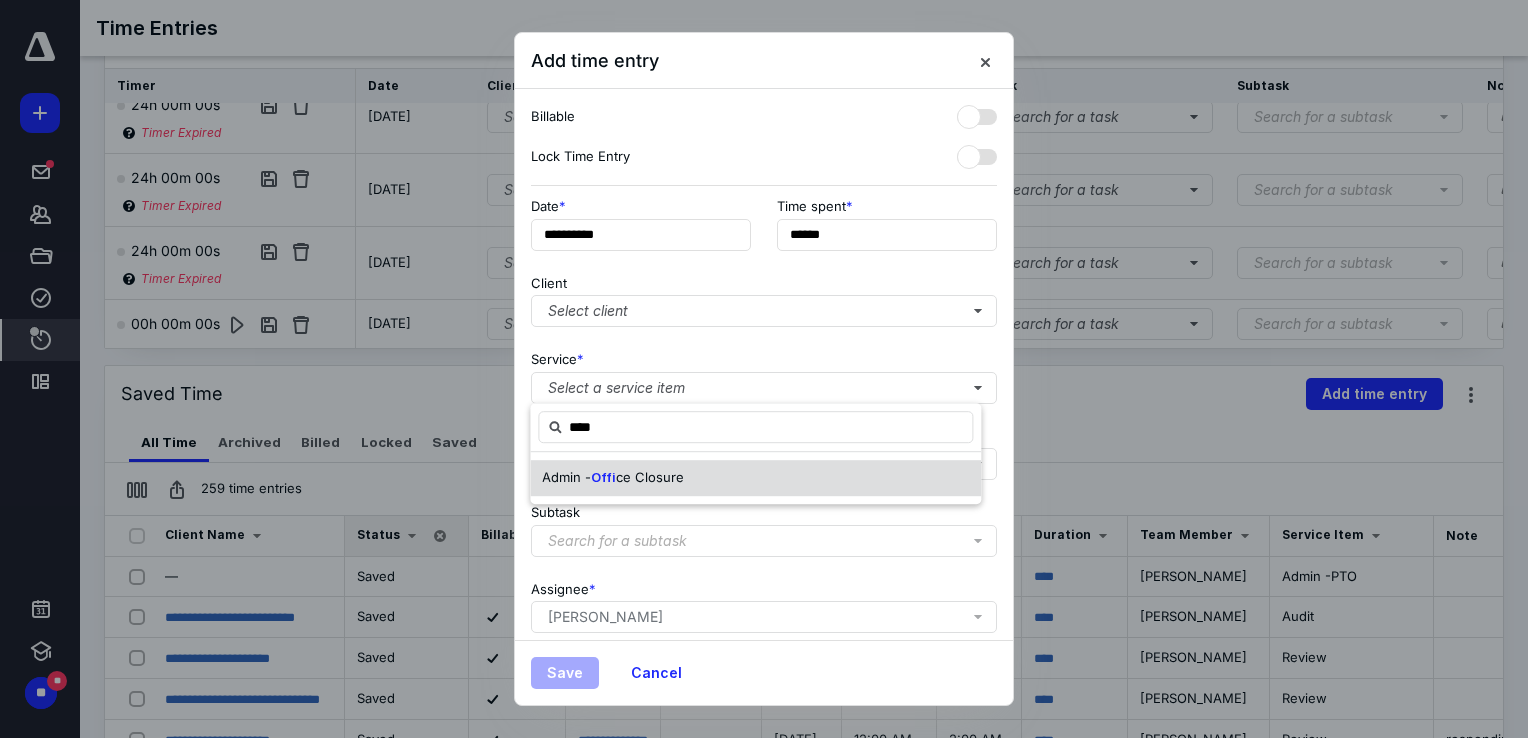 click on "Admin - Offi ce Closure" at bounding box center (755, 478) 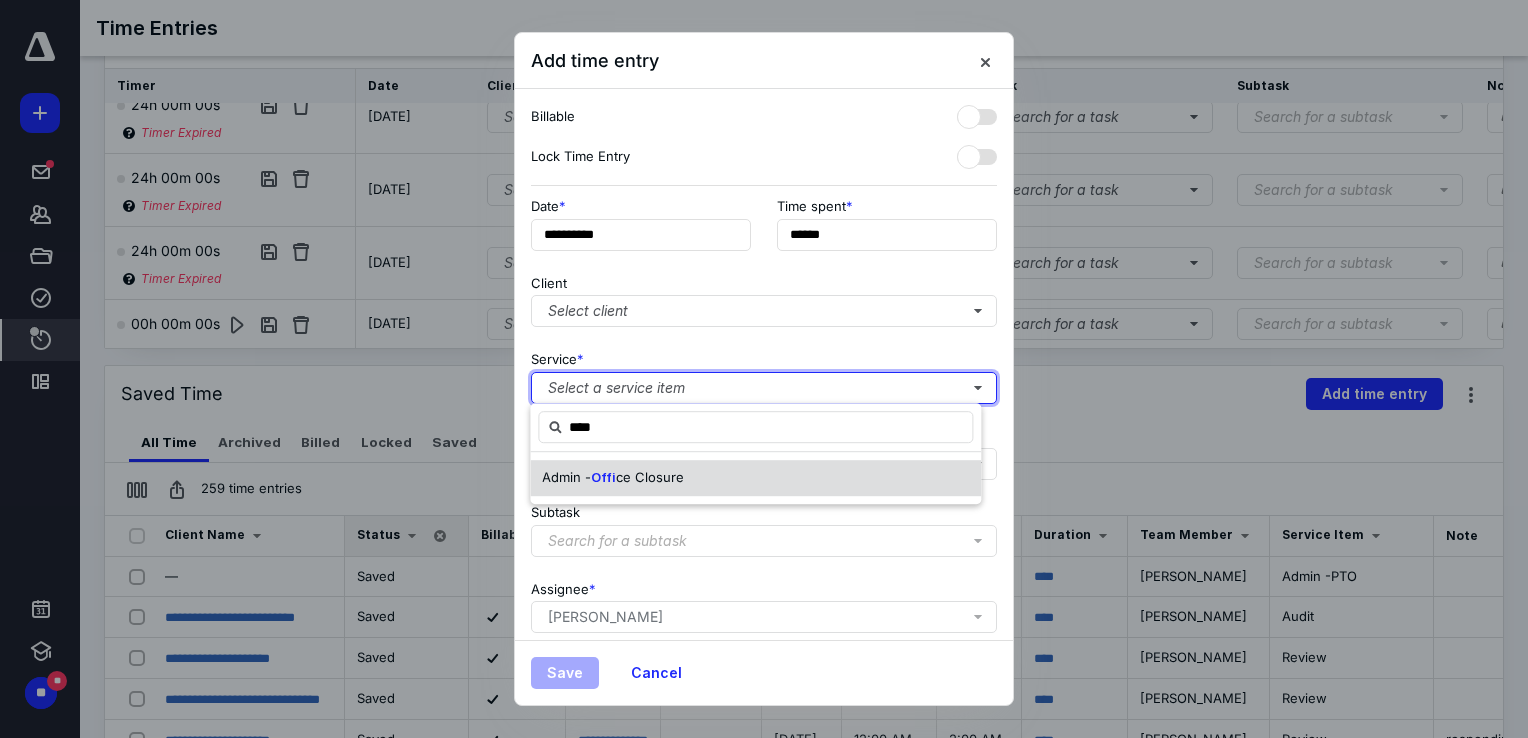 type 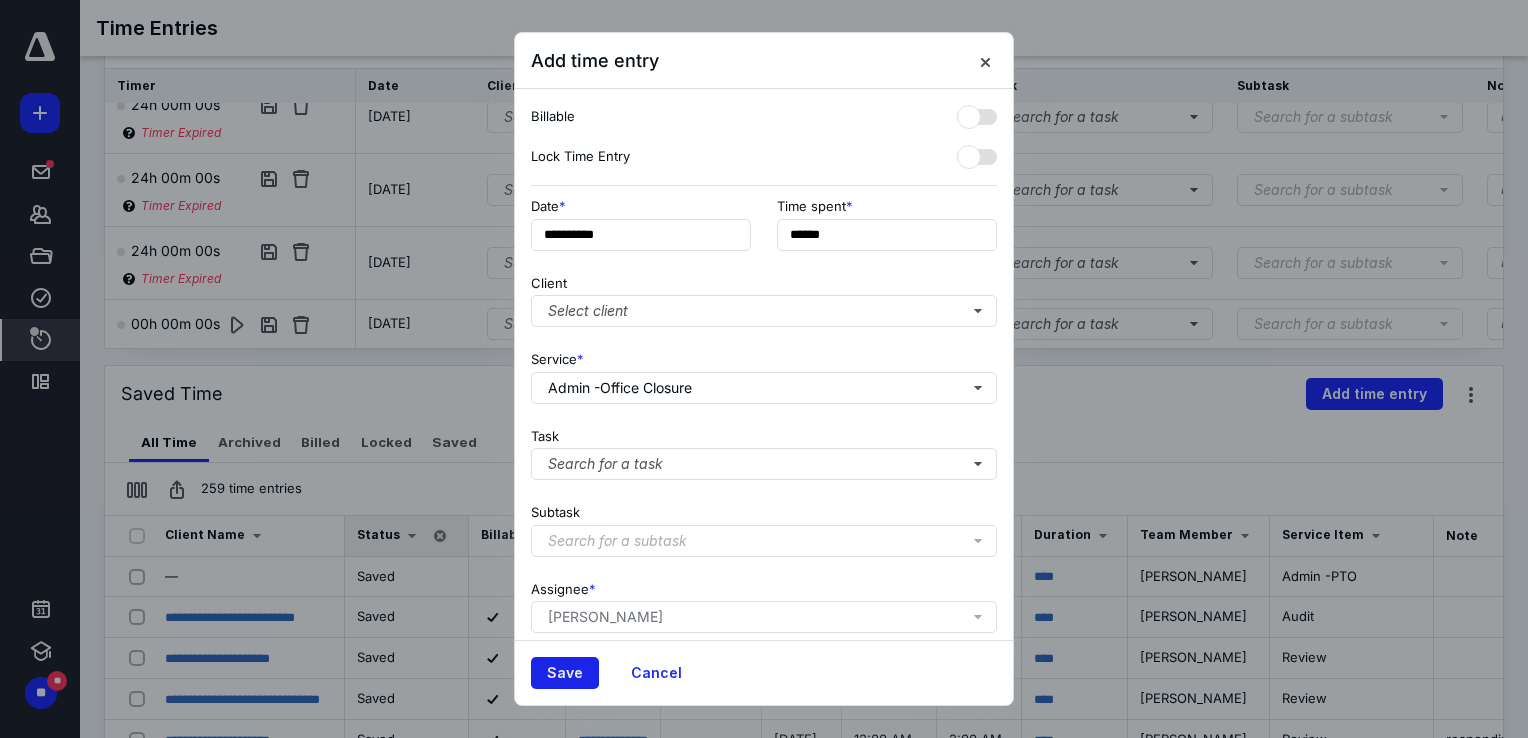 click on "Save" at bounding box center [565, 673] 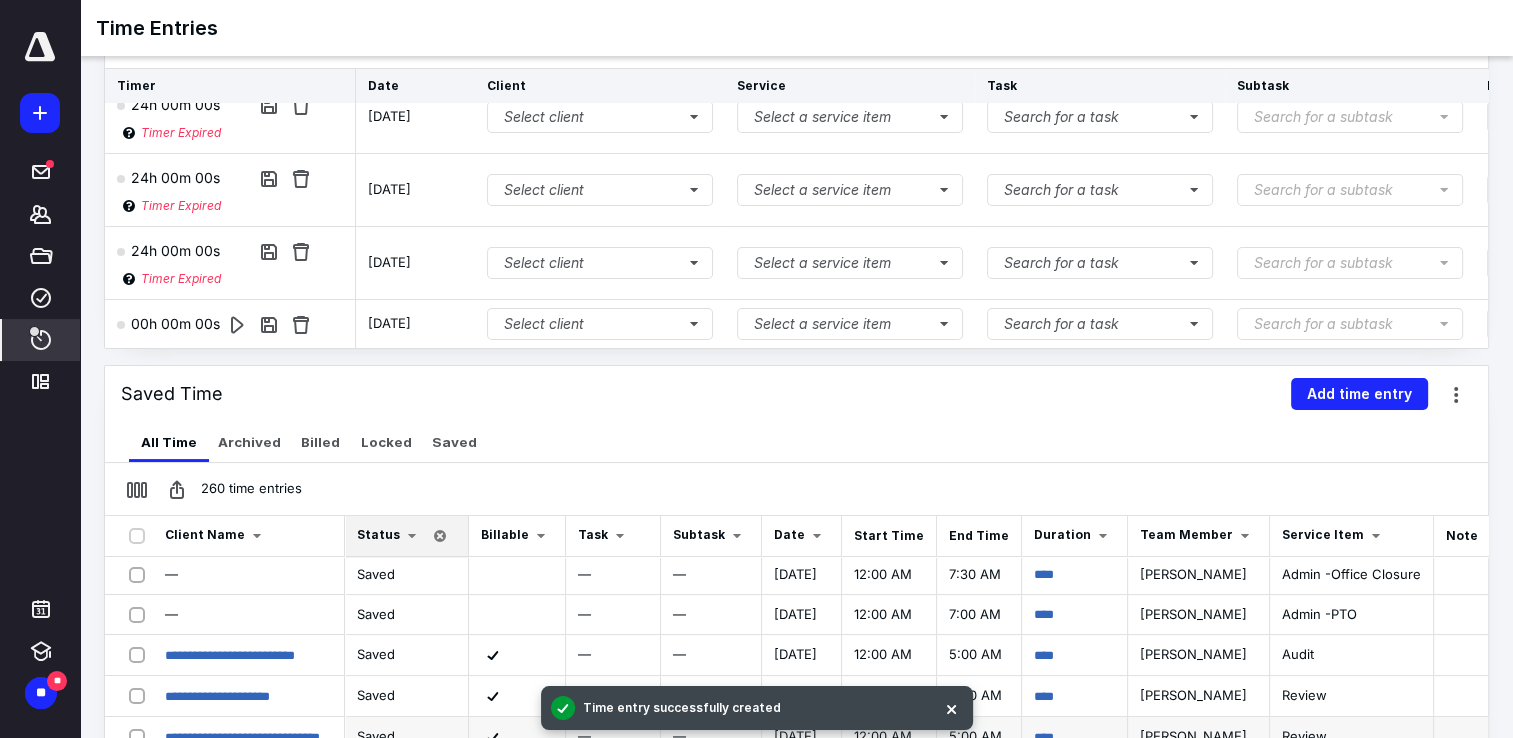 scroll, scrollTop: 0, scrollLeft: 0, axis: both 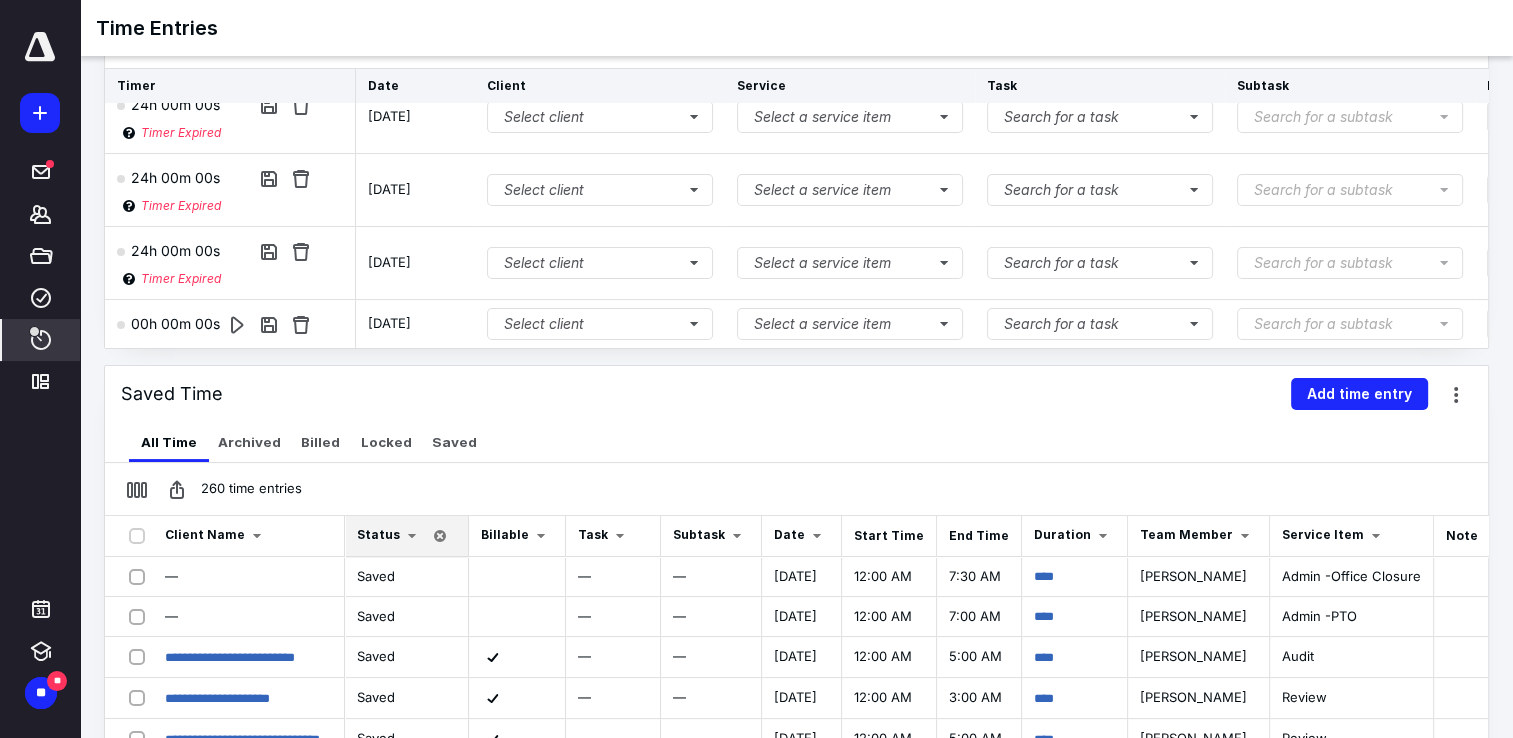 click on "All Time Archived Billed Locked Saved" at bounding box center (796, 442) 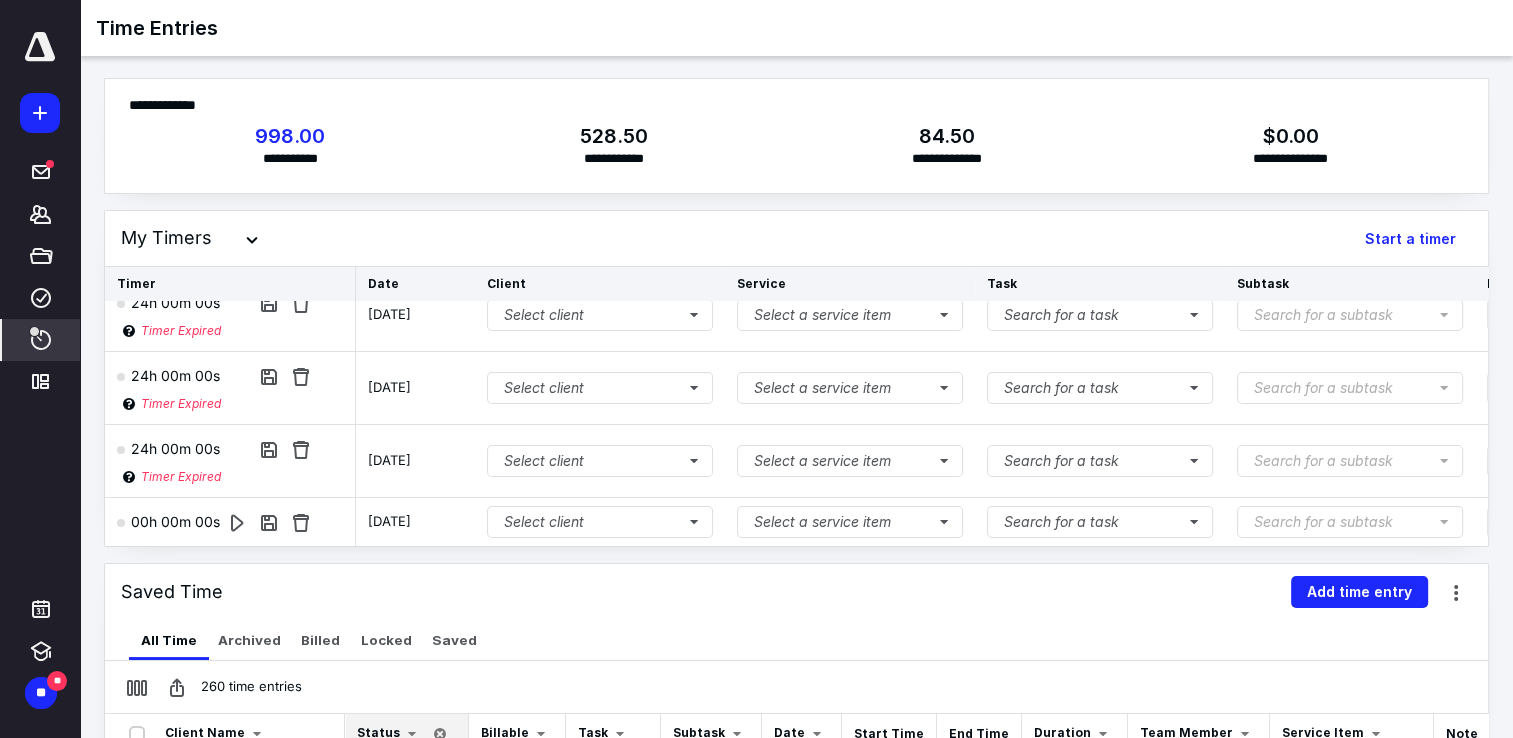 scroll, scrollTop: 0, scrollLeft: 0, axis: both 